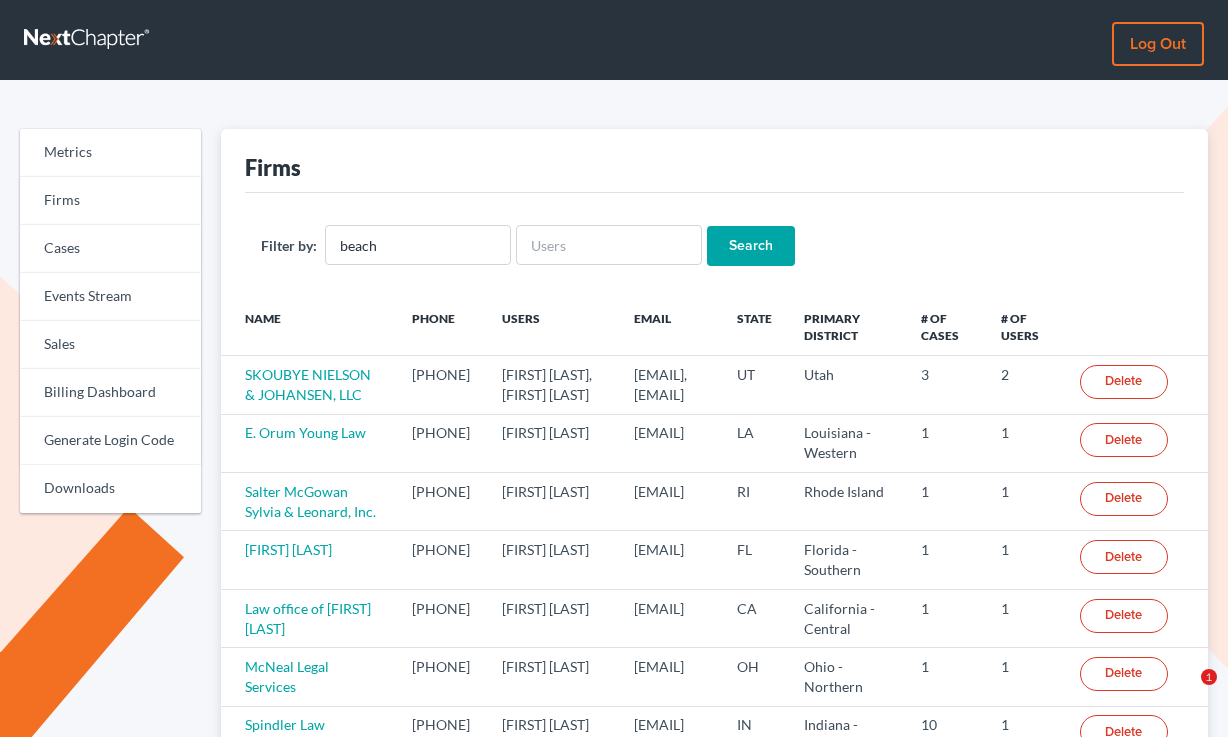 scroll, scrollTop: 0, scrollLeft: 0, axis: both 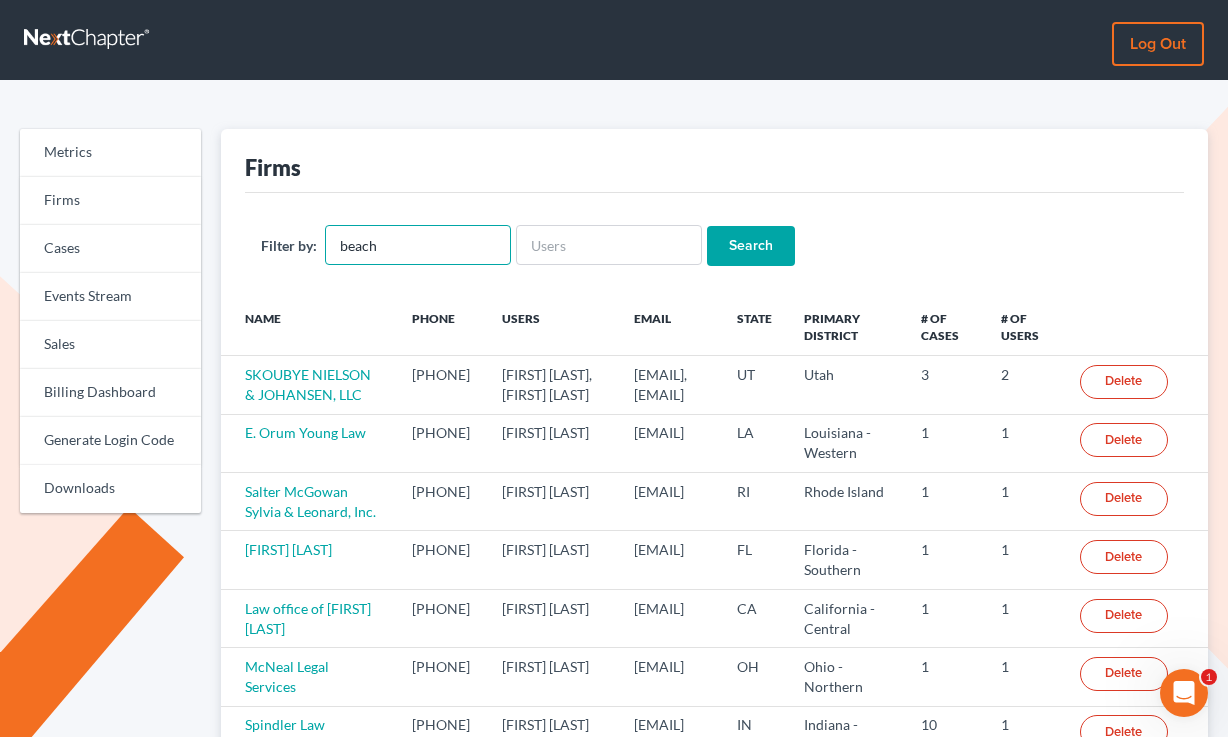 click on "beach" at bounding box center [418, 245] 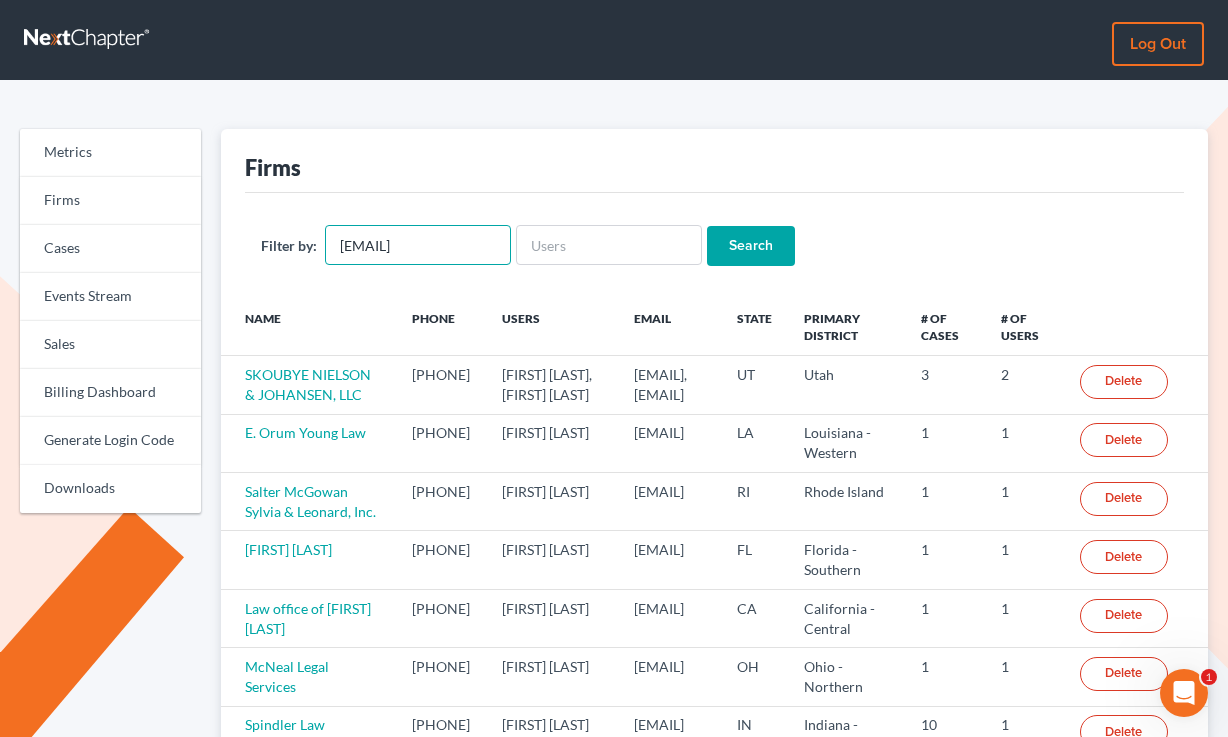 scroll, scrollTop: 0, scrollLeft: 29, axis: horizontal 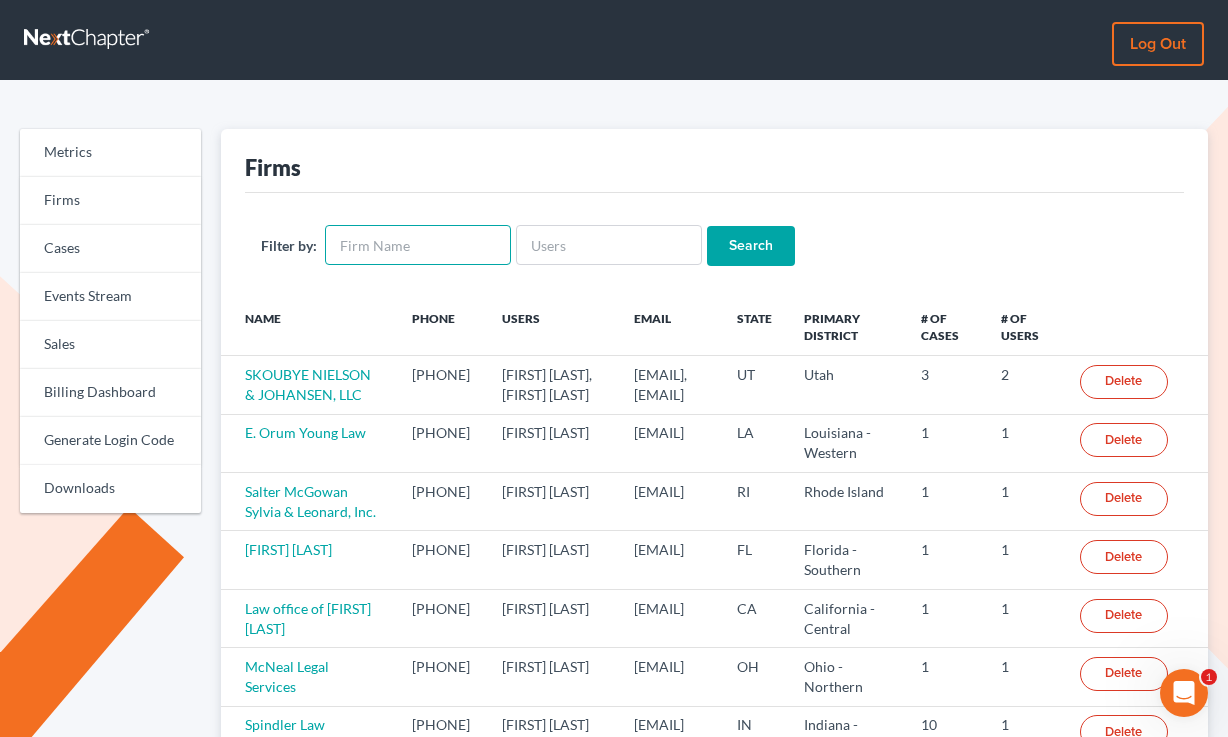 type 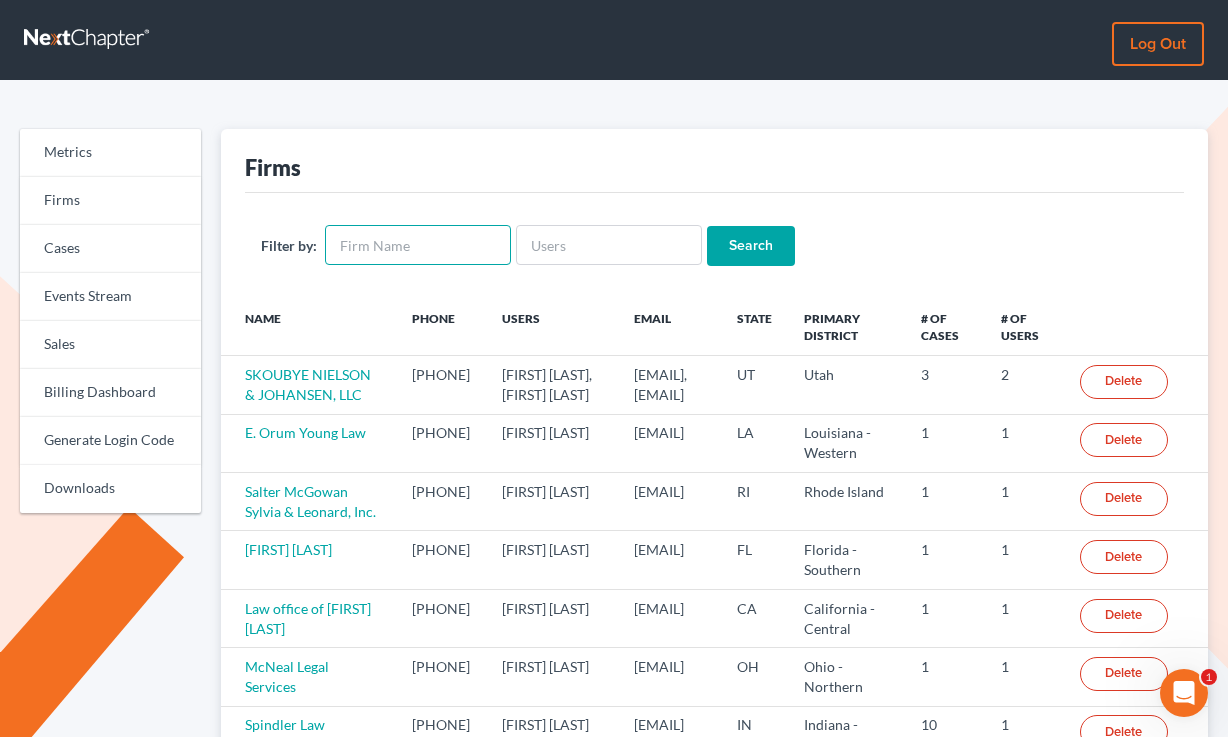click at bounding box center (418, 245) 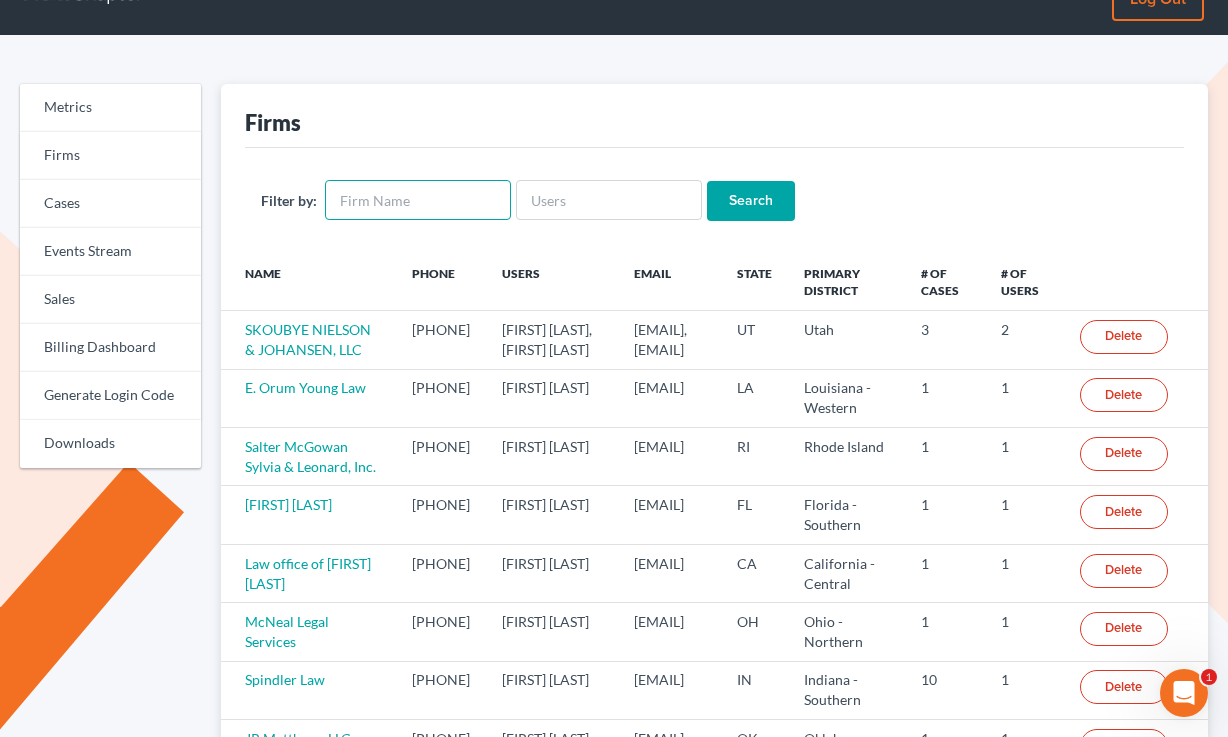 scroll, scrollTop: 65, scrollLeft: 0, axis: vertical 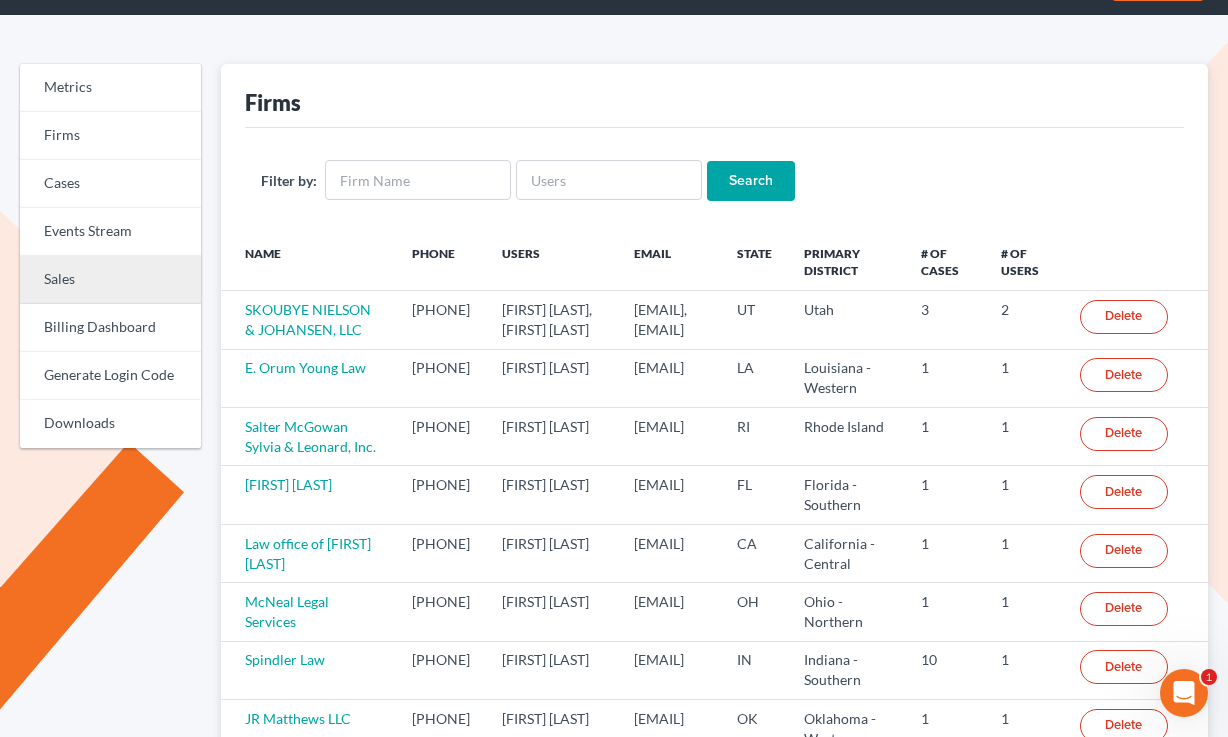 click on "Sales" at bounding box center (110, 280) 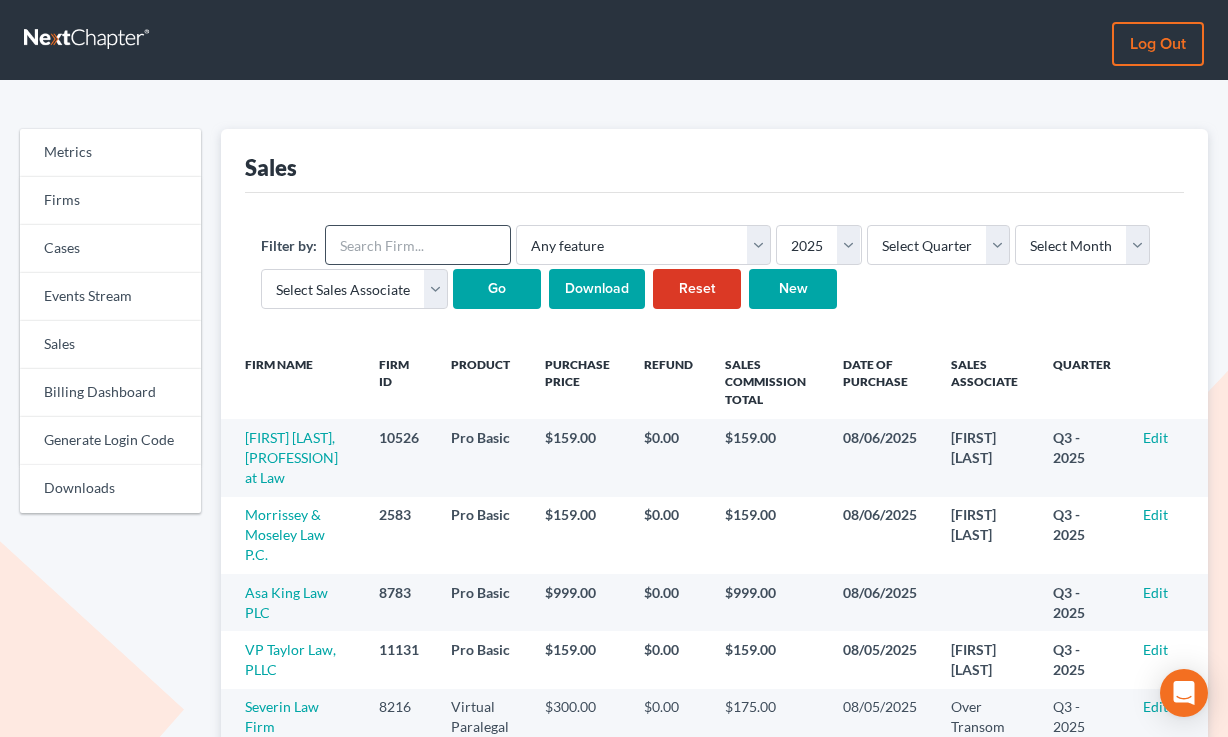 scroll, scrollTop: 101, scrollLeft: 0, axis: vertical 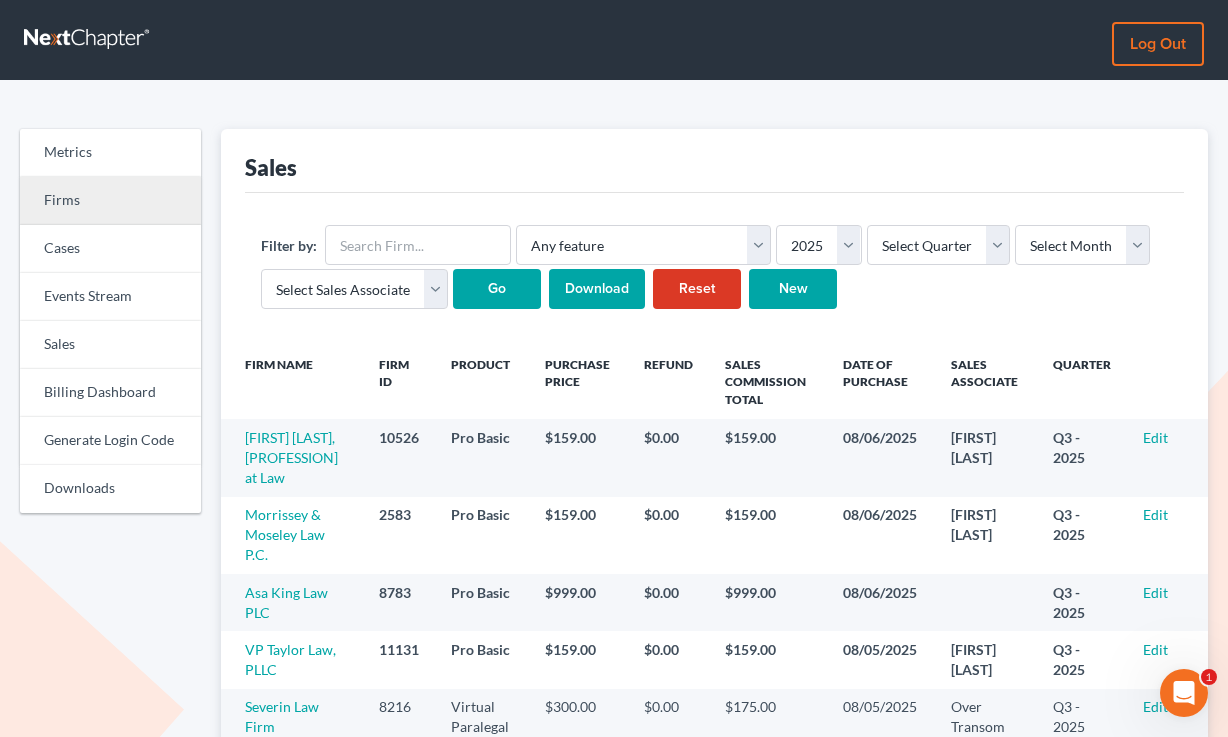 click on "Firms" at bounding box center (110, 201) 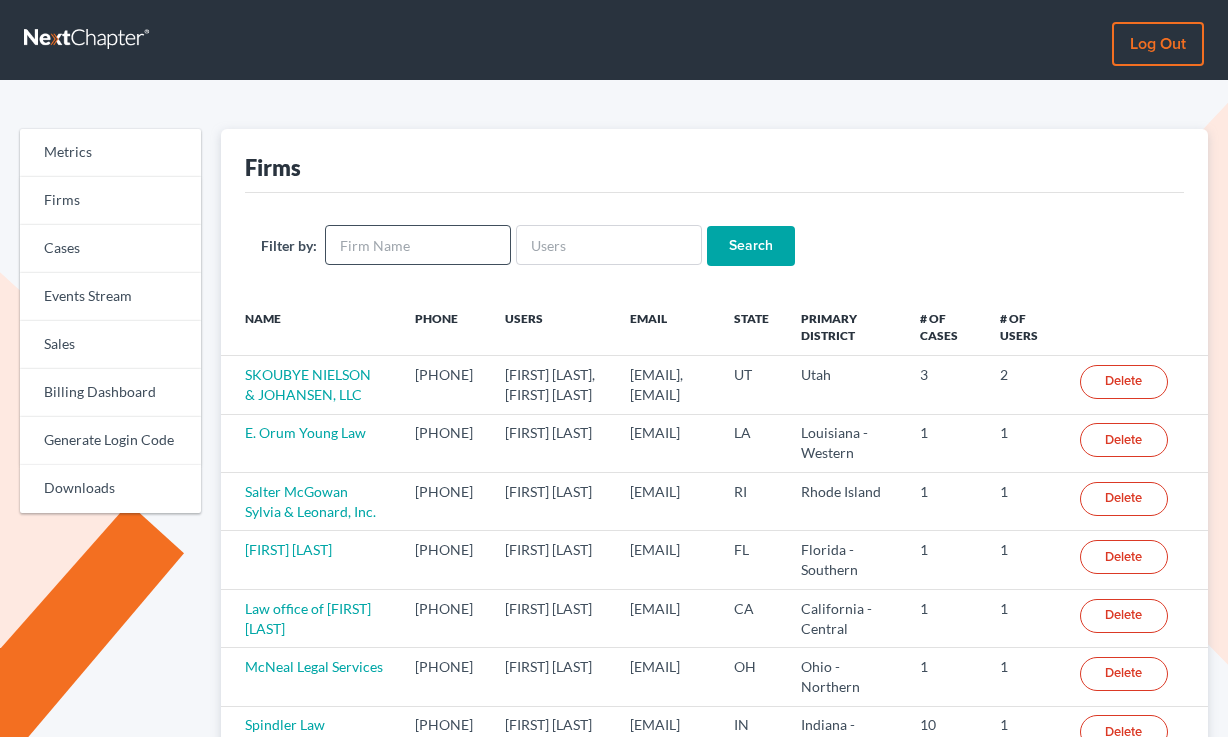 scroll, scrollTop: 0, scrollLeft: 0, axis: both 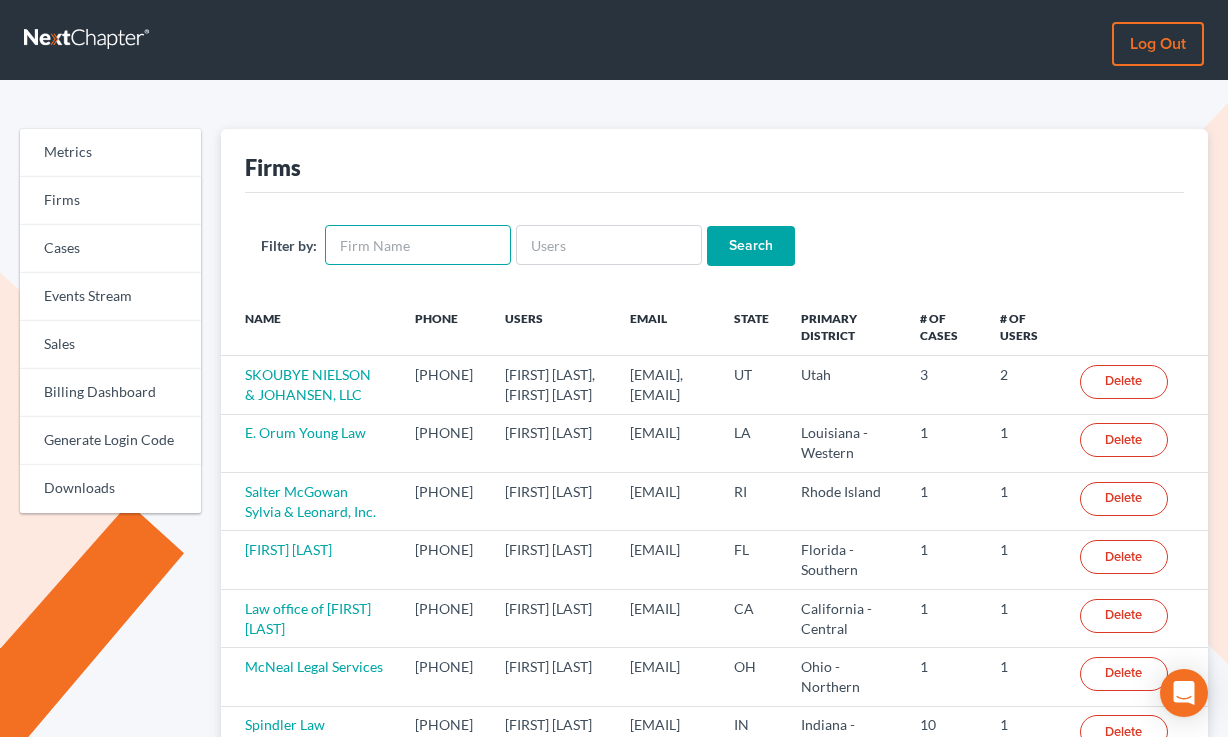 click at bounding box center [418, 245] 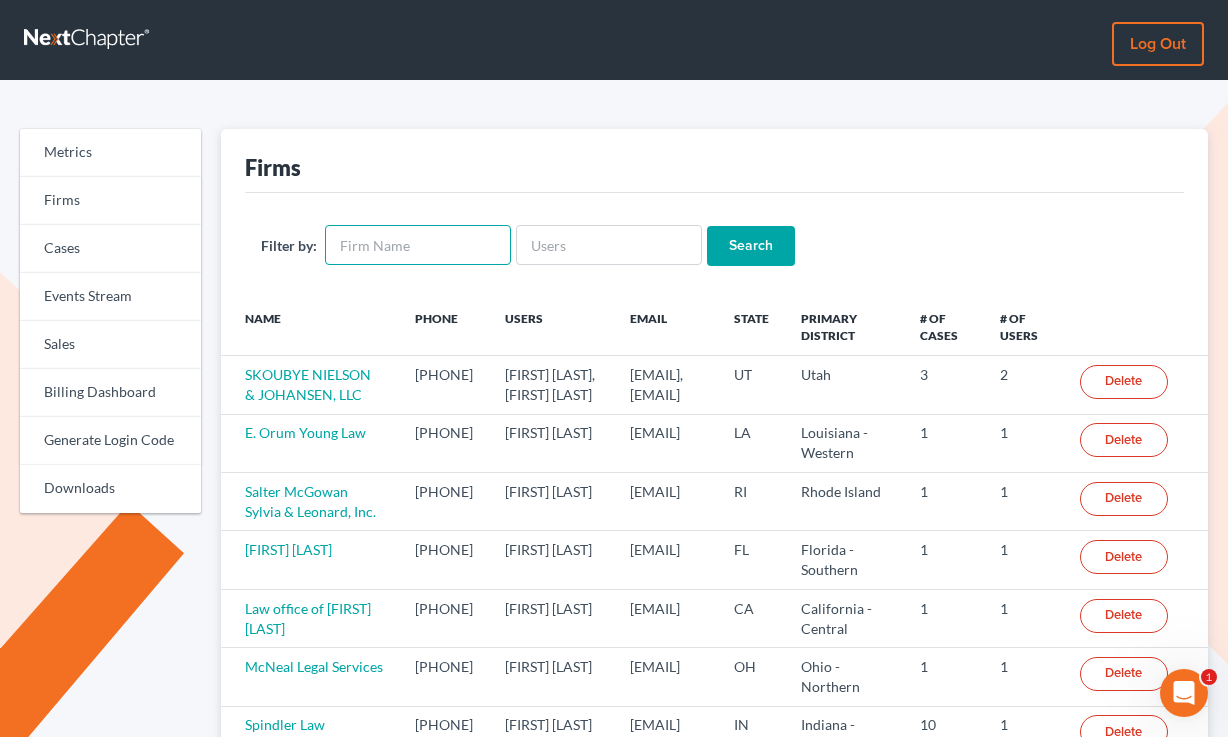 scroll, scrollTop: 0, scrollLeft: 0, axis: both 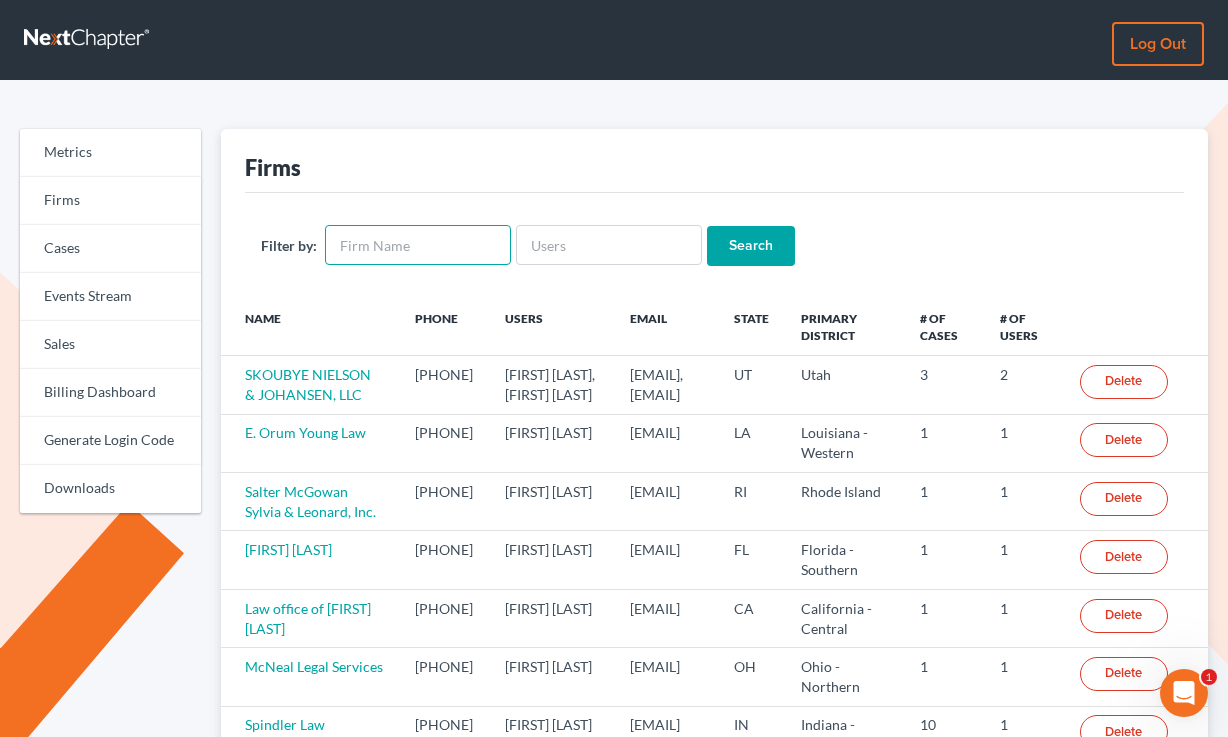 click at bounding box center (418, 245) 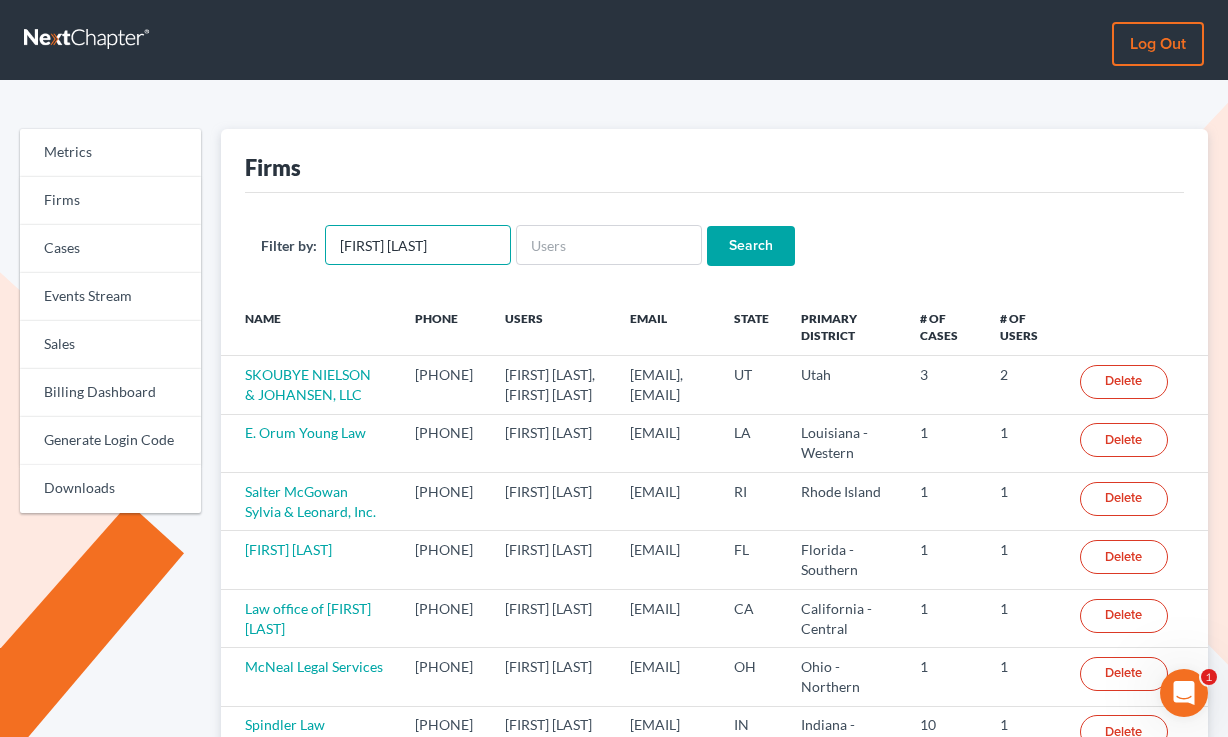 type on "Pierson Ferdinand" 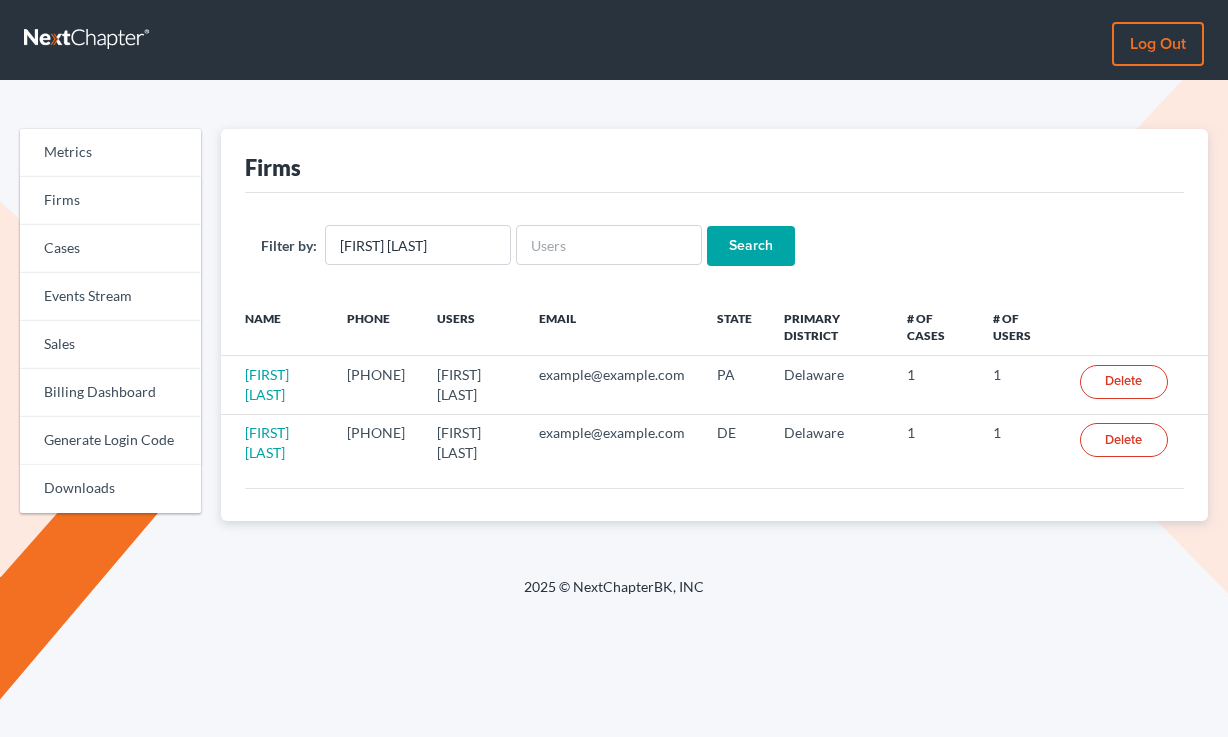 scroll, scrollTop: 0, scrollLeft: 0, axis: both 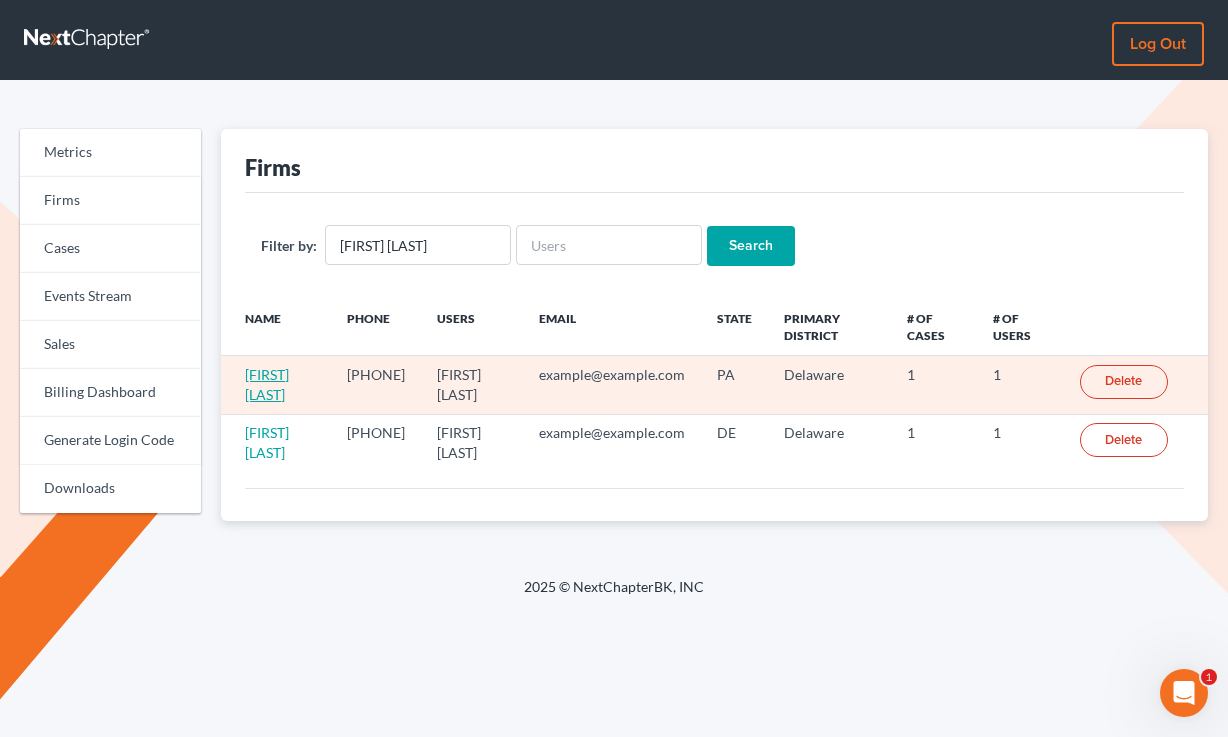 click on "[FIRST] [LAST]" at bounding box center [267, 384] 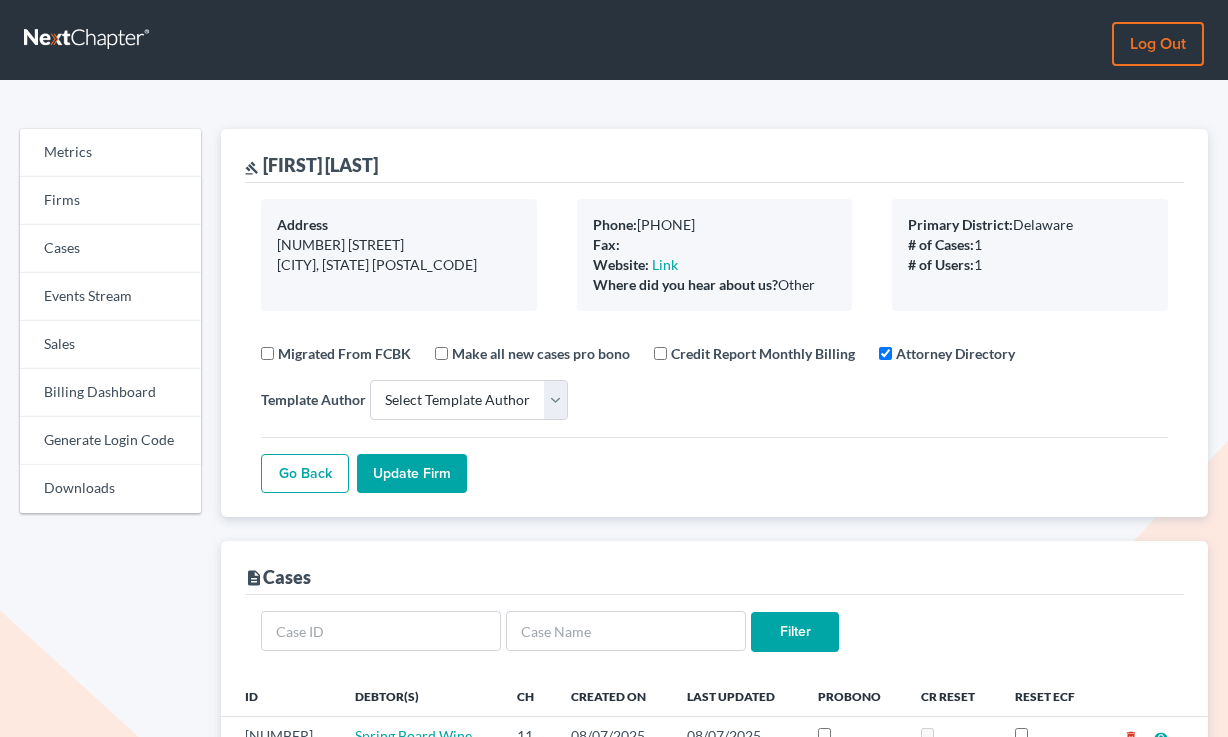 select 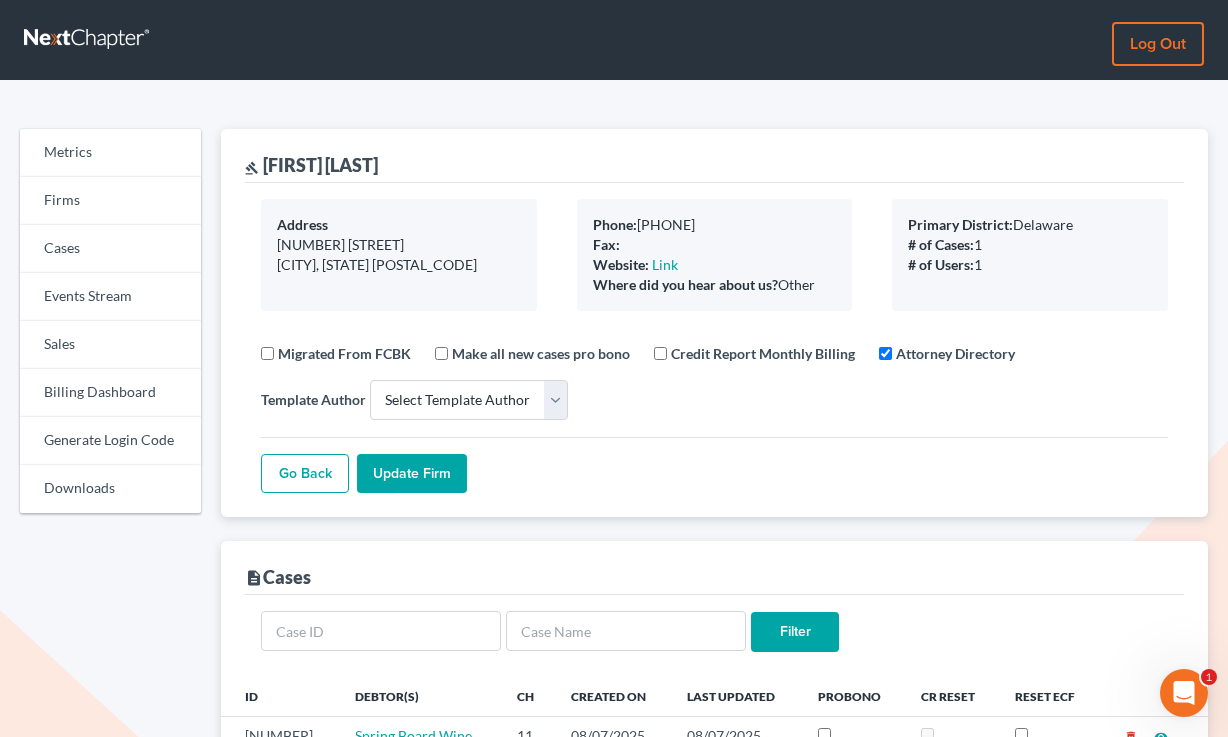scroll, scrollTop: 0, scrollLeft: 0, axis: both 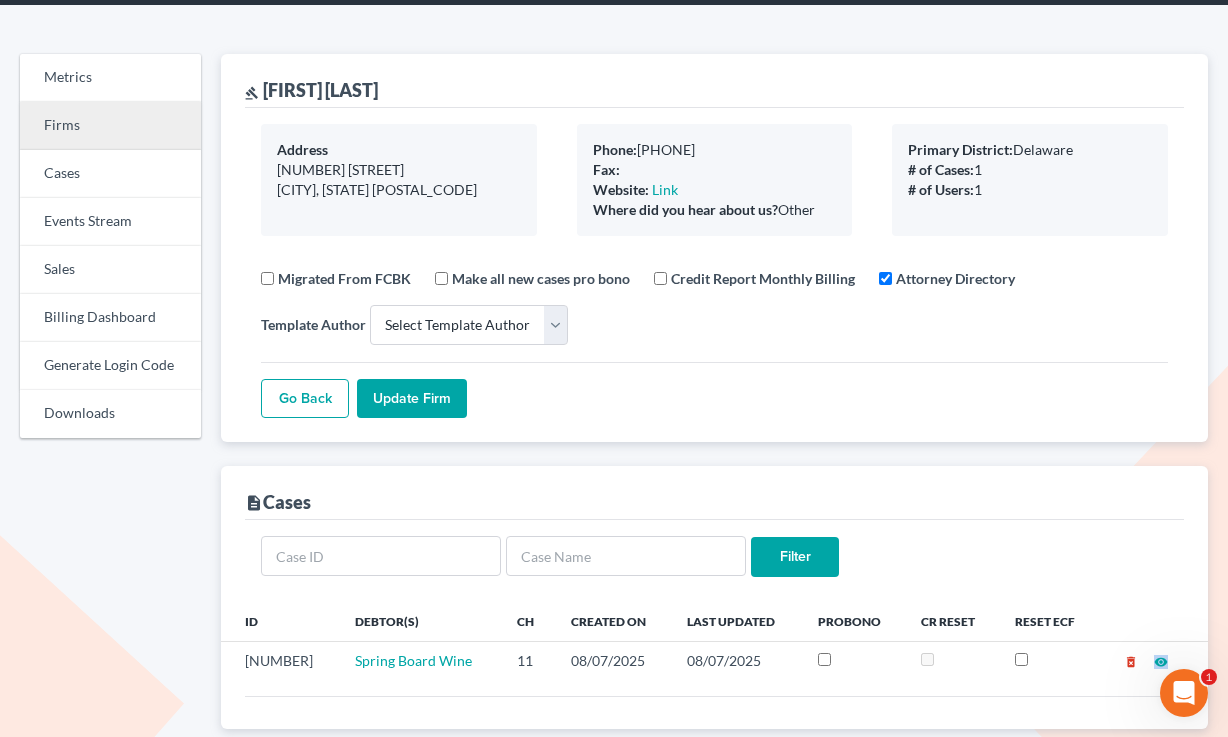 click on "Firms" at bounding box center (110, 126) 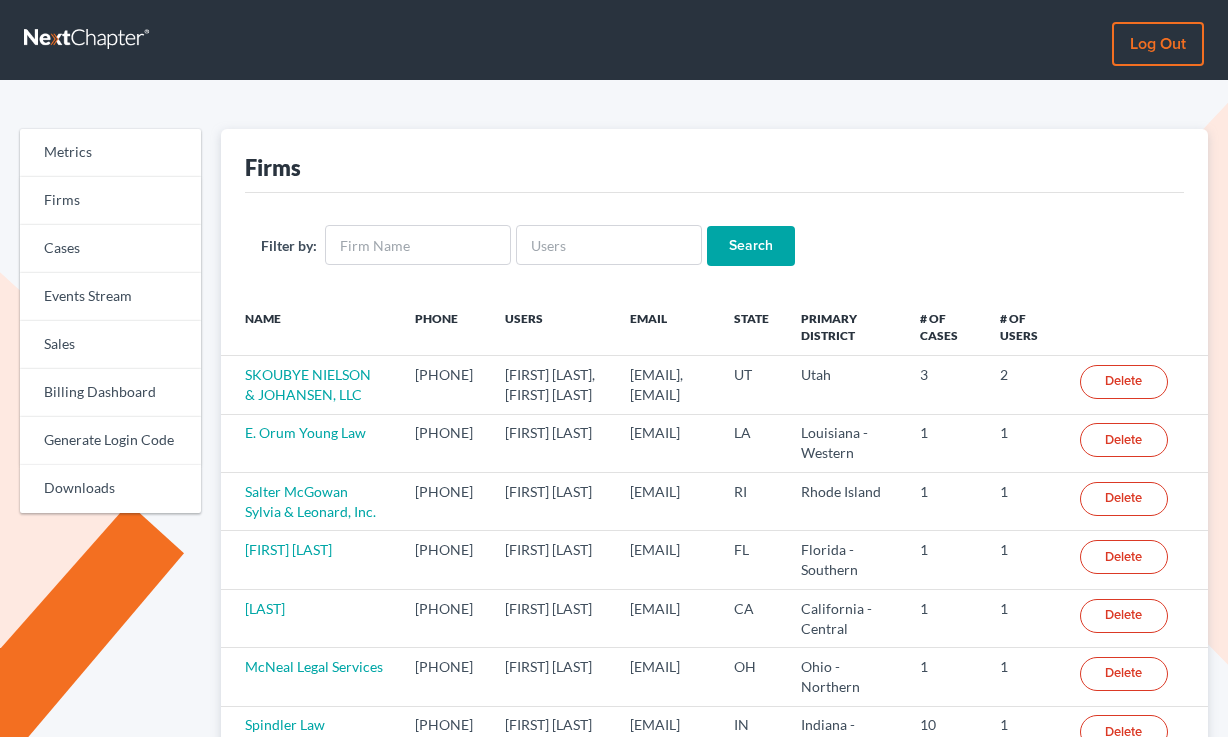 scroll, scrollTop: 0, scrollLeft: 0, axis: both 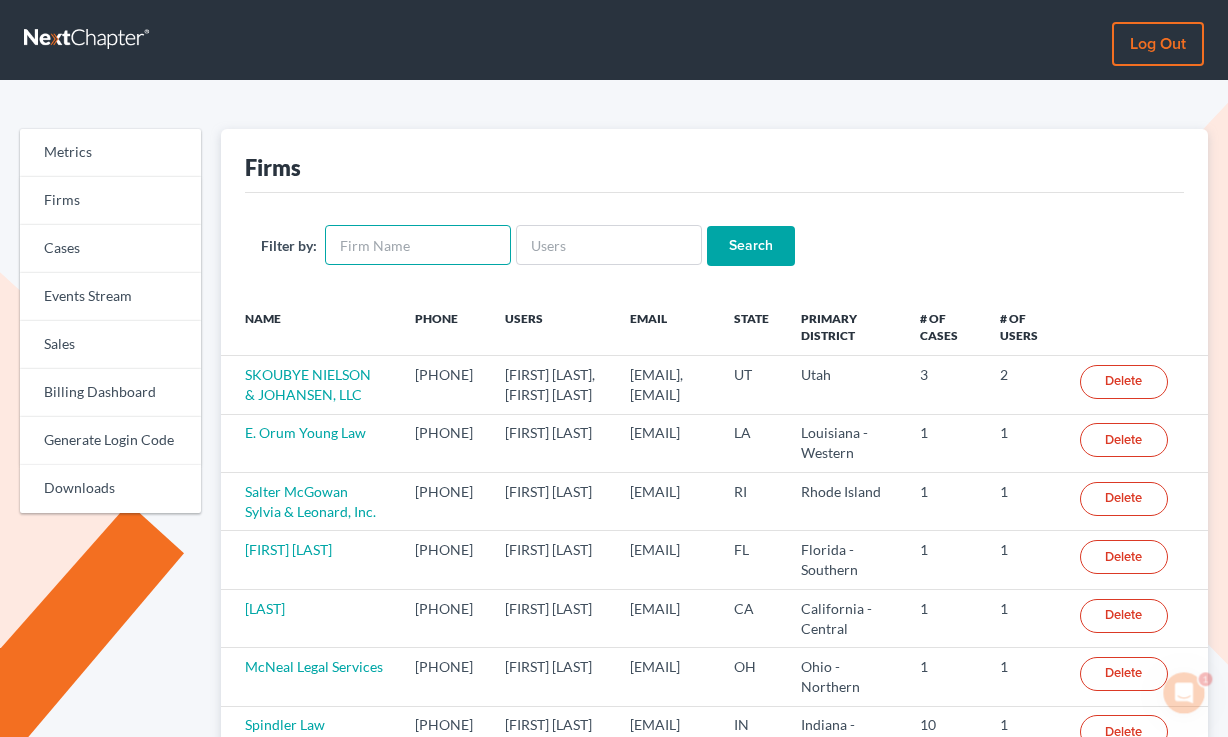 click at bounding box center [418, 245] 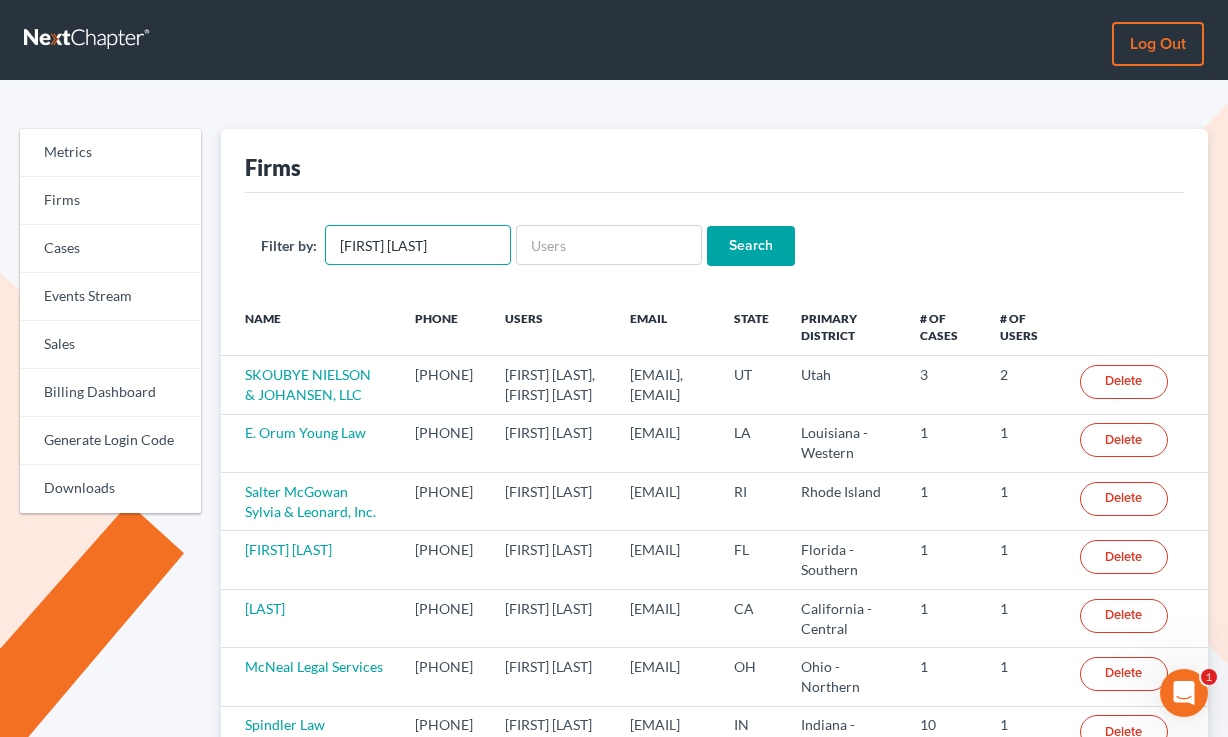 type on "[FIRST] [LAST]" 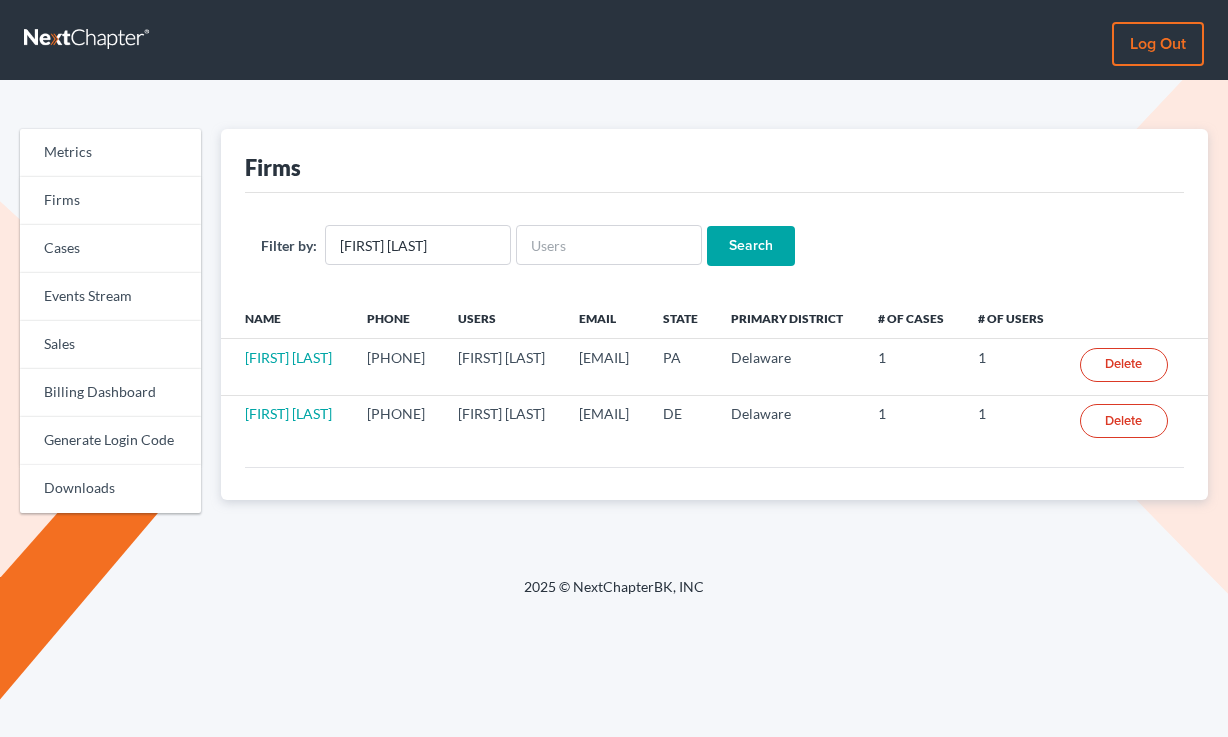 scroll, scrollTop: 0, scrollLeft: 0, axis: both 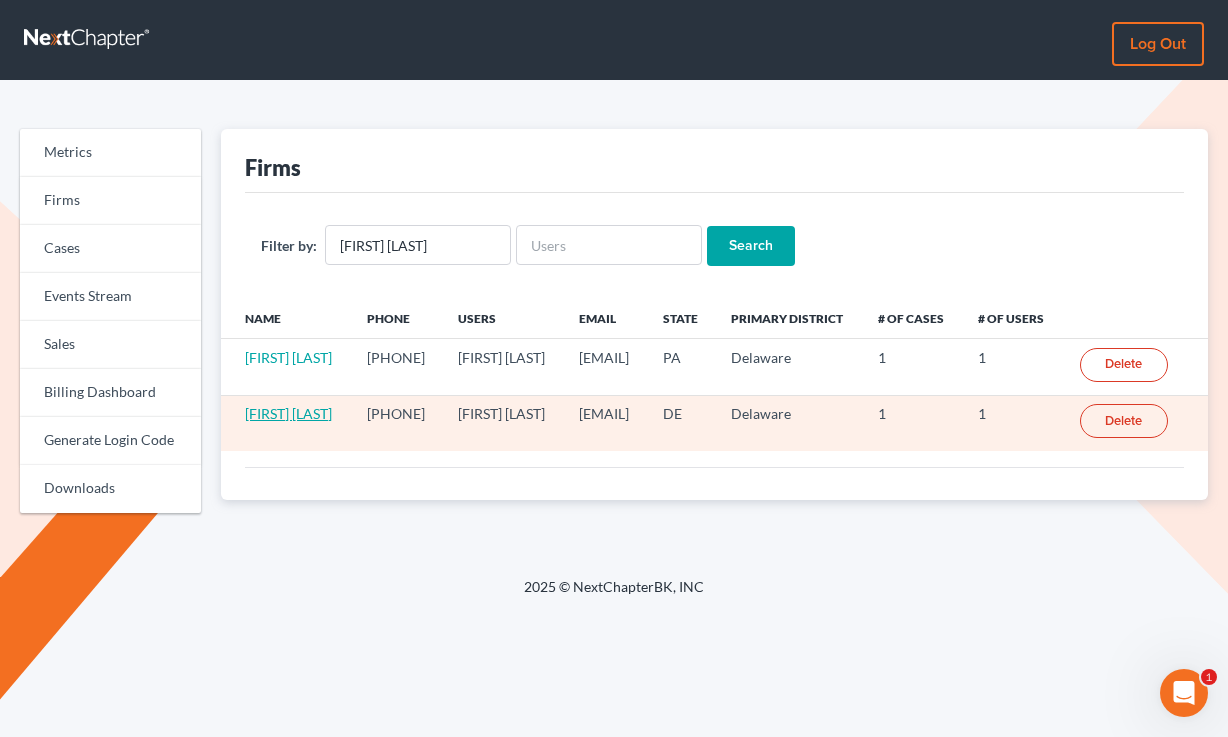 click on "[FIRST] [LAST]" at bounding box center (288, 413) 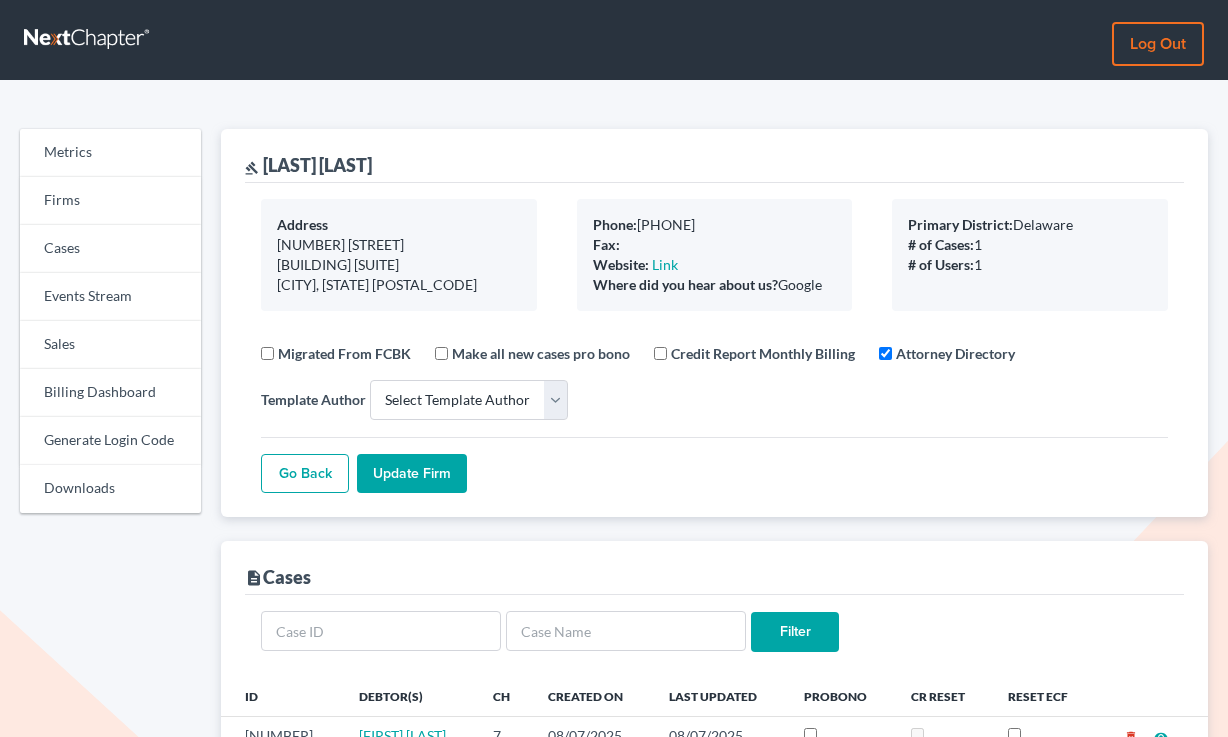 select 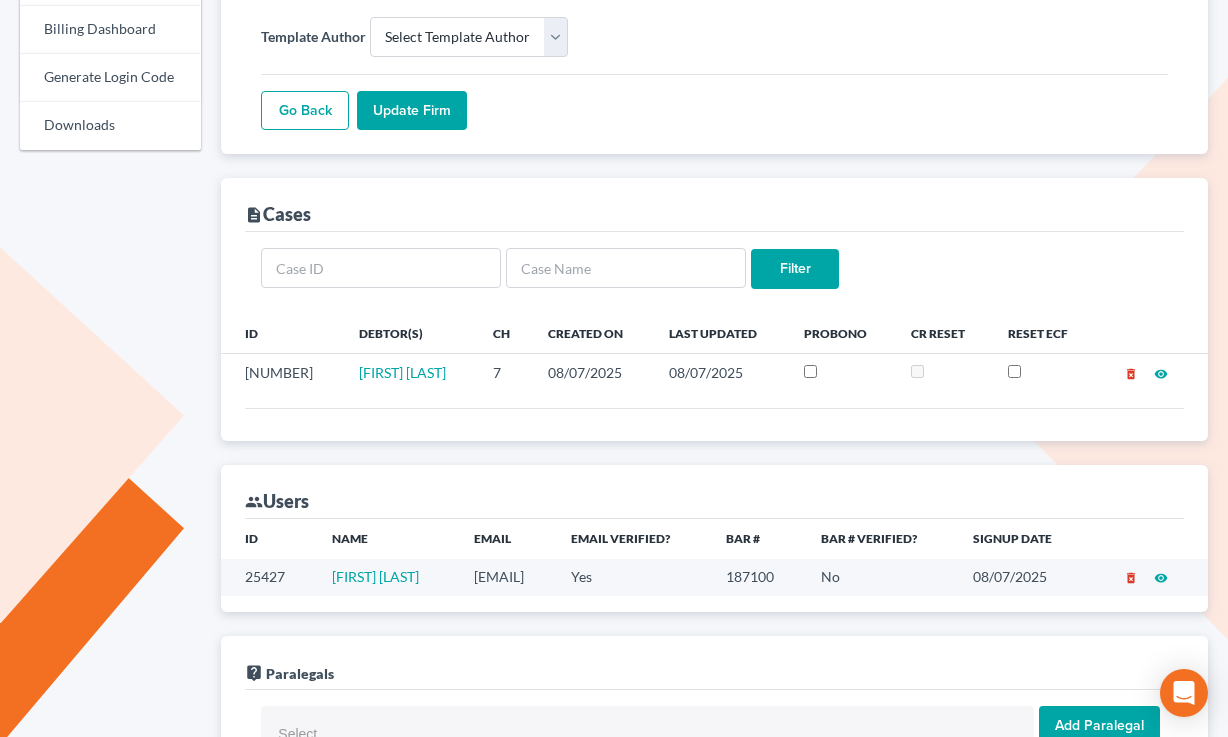 scroll, scrollTop: 395, scrollLeft: 0, axis: vertical 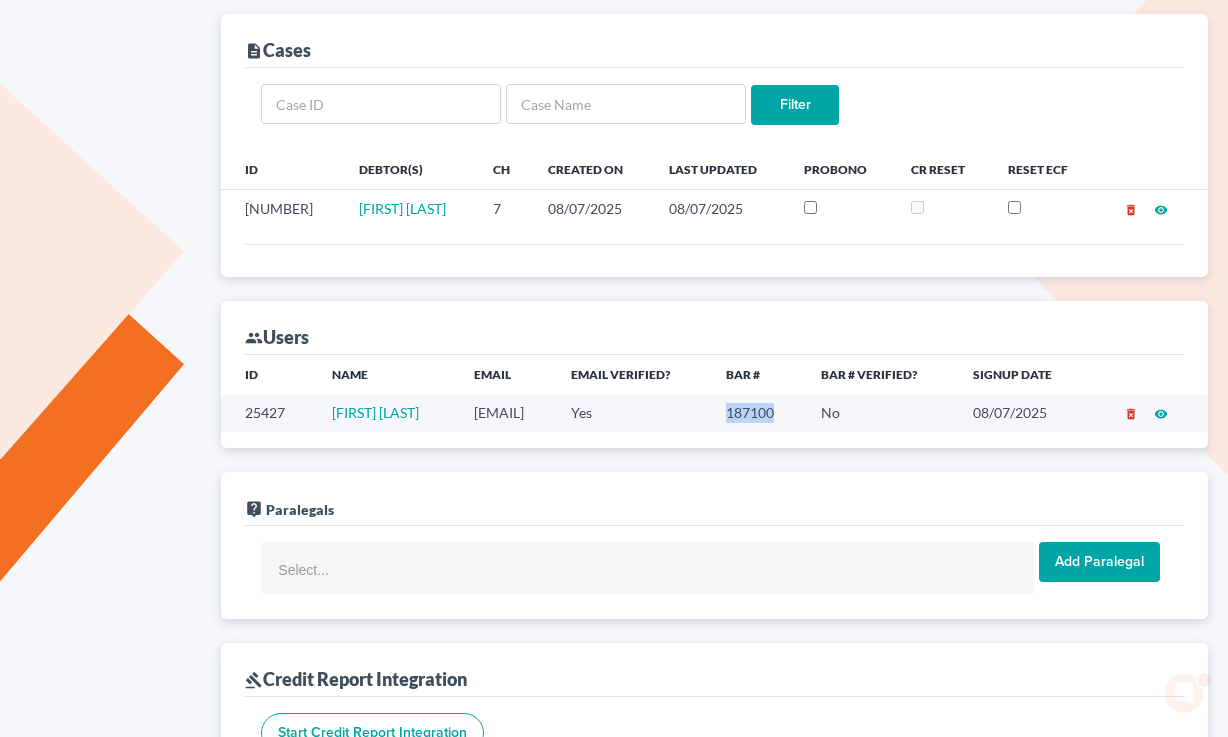 drag, startPoint x: 846, startPoint y: 413, endPoint x: 775, endPoint y: 413, distance: 71 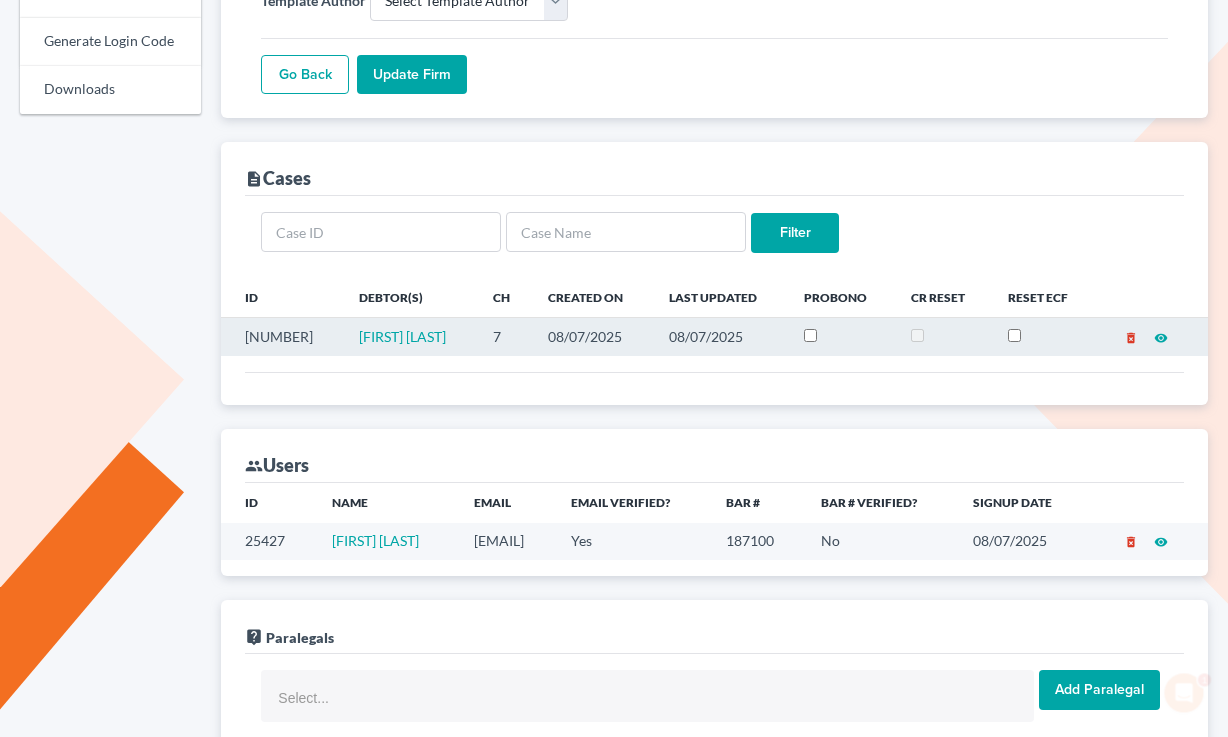 scroll, scrollTop: 465, scrollLeft: 0, axis: vertical 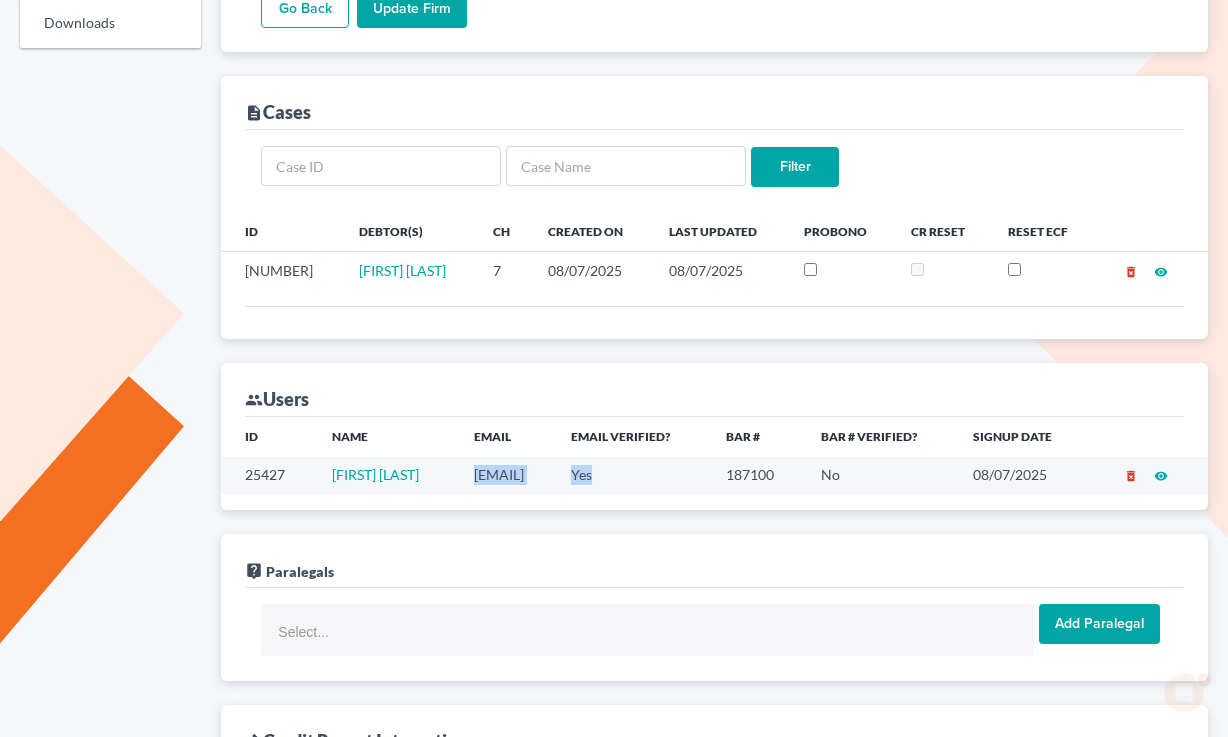 drag, startPoint x: 682, startPoint y: 471, endPoint x: 433, endPoint y: 470, distance: 249.00201 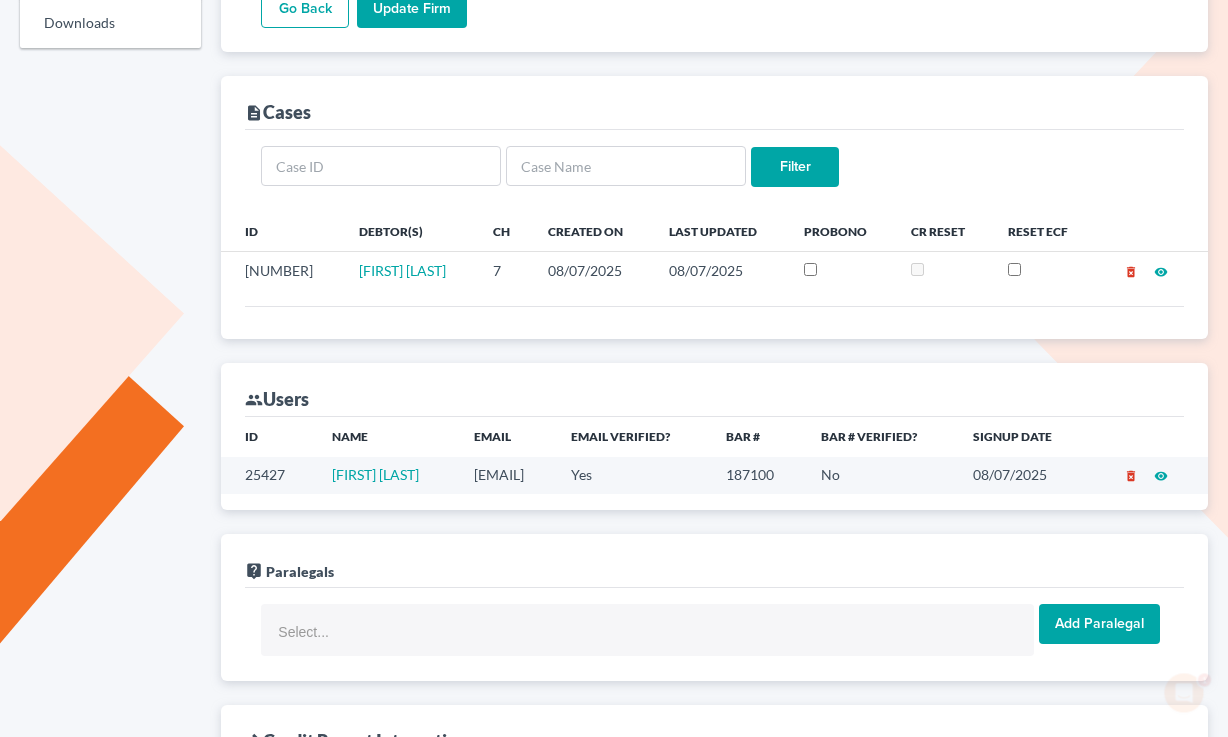 click on "group  Users" at bounding box center (714, 390) 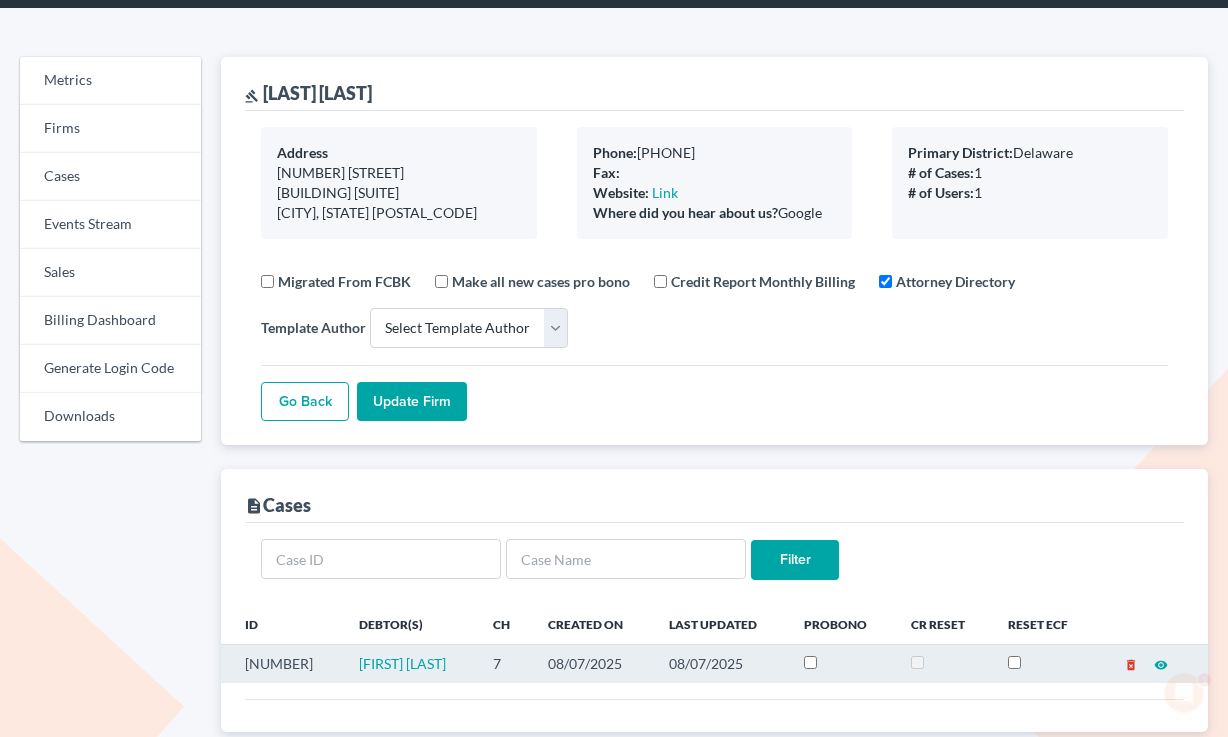 scroll, scrollTop: 0, scrollLeft: 0, axis: both 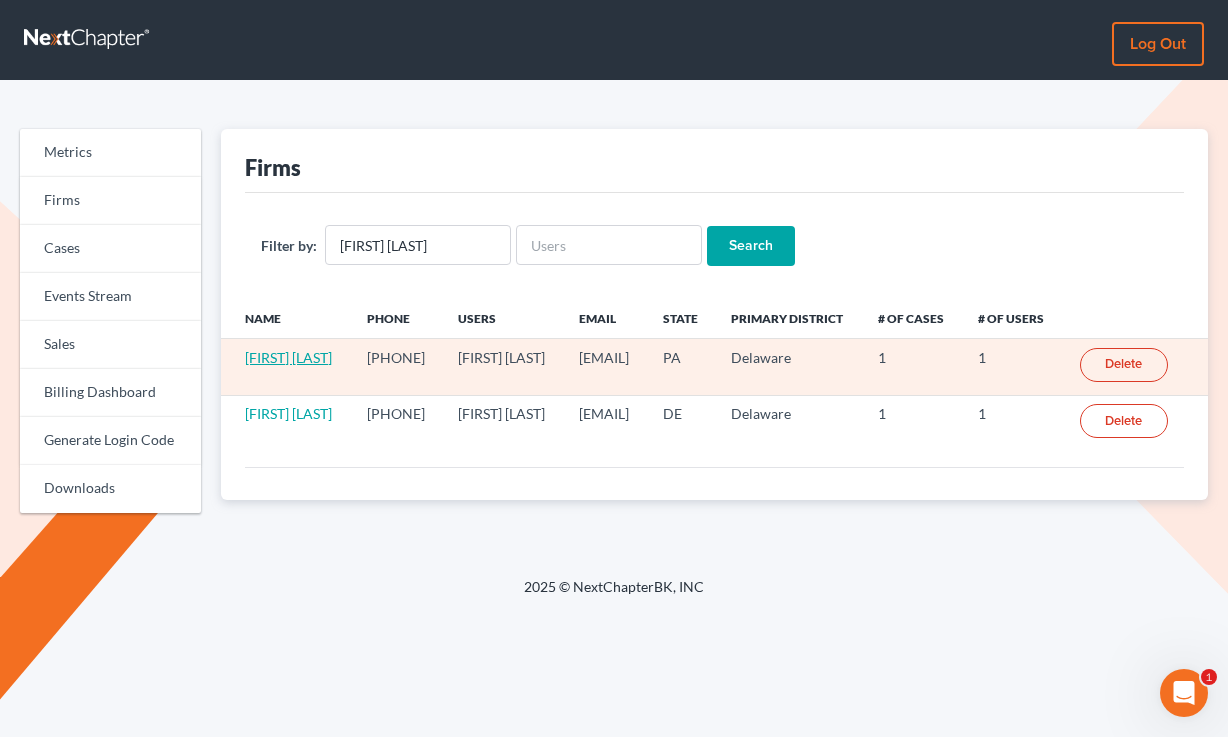 click on "[FIRST] [LAST]" at bounding box center [288, 357] 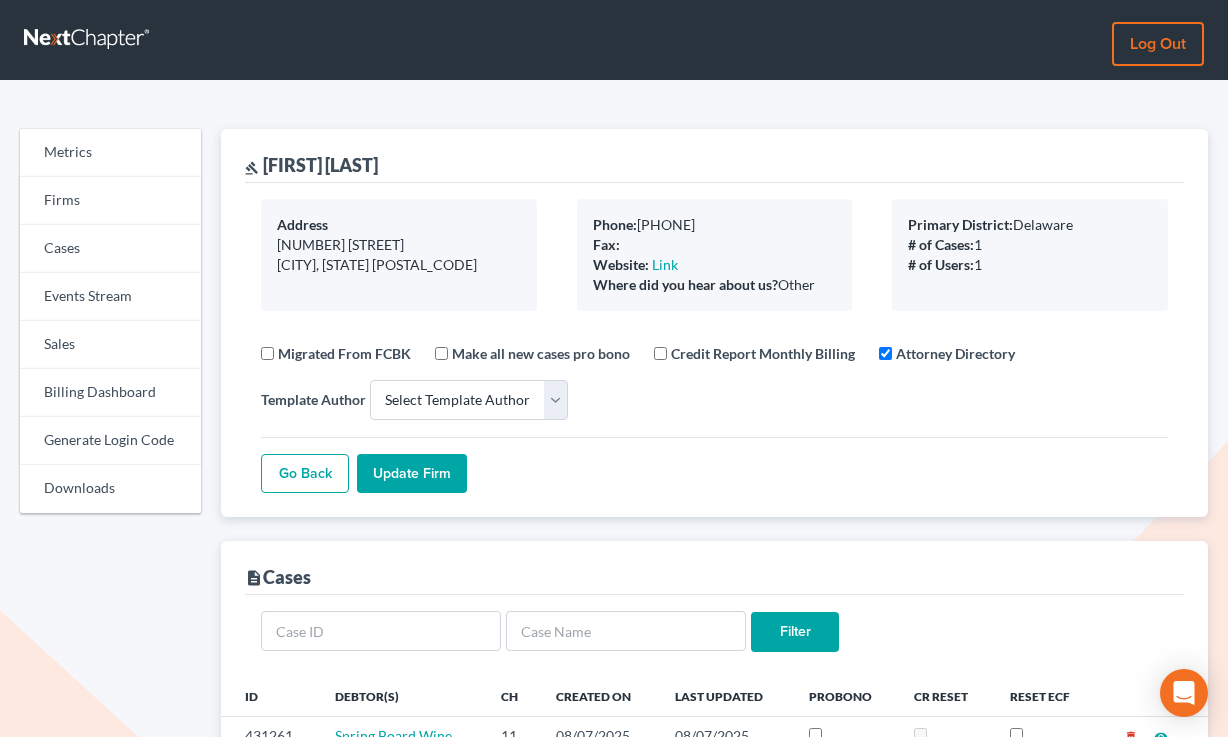 select 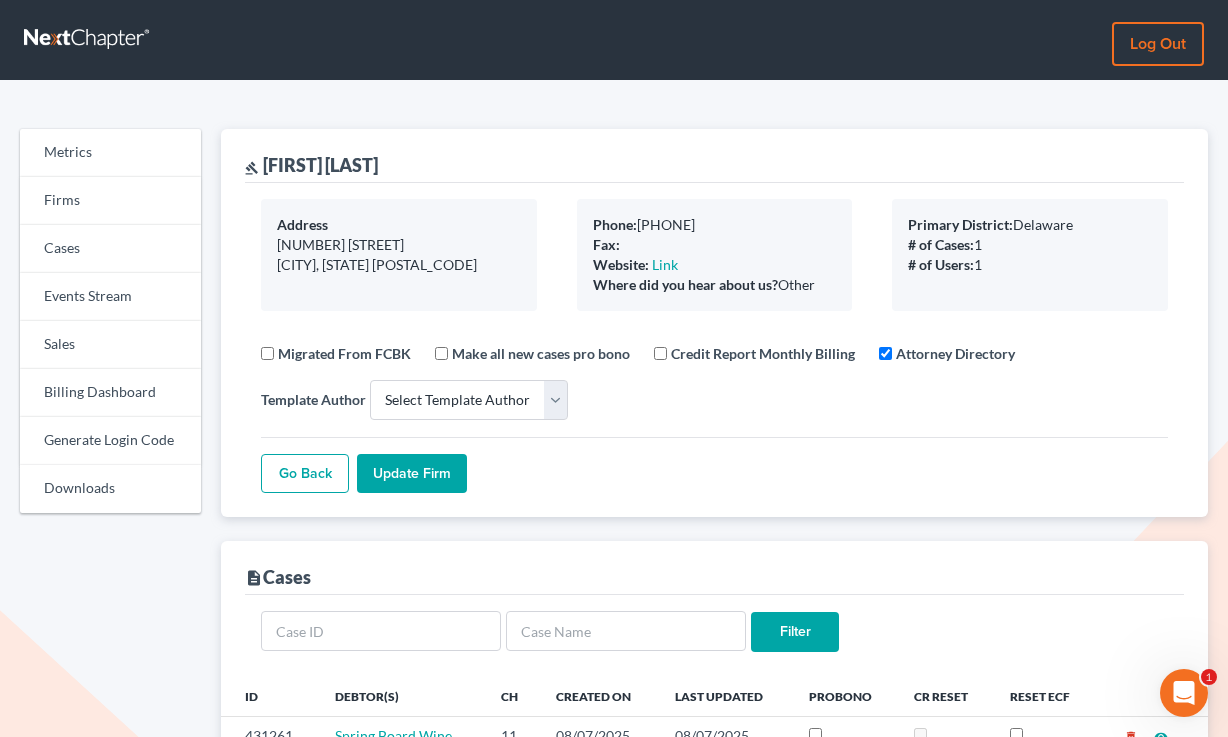 scroll, scrollTop: 0, scrollLeft: 0, axis: both 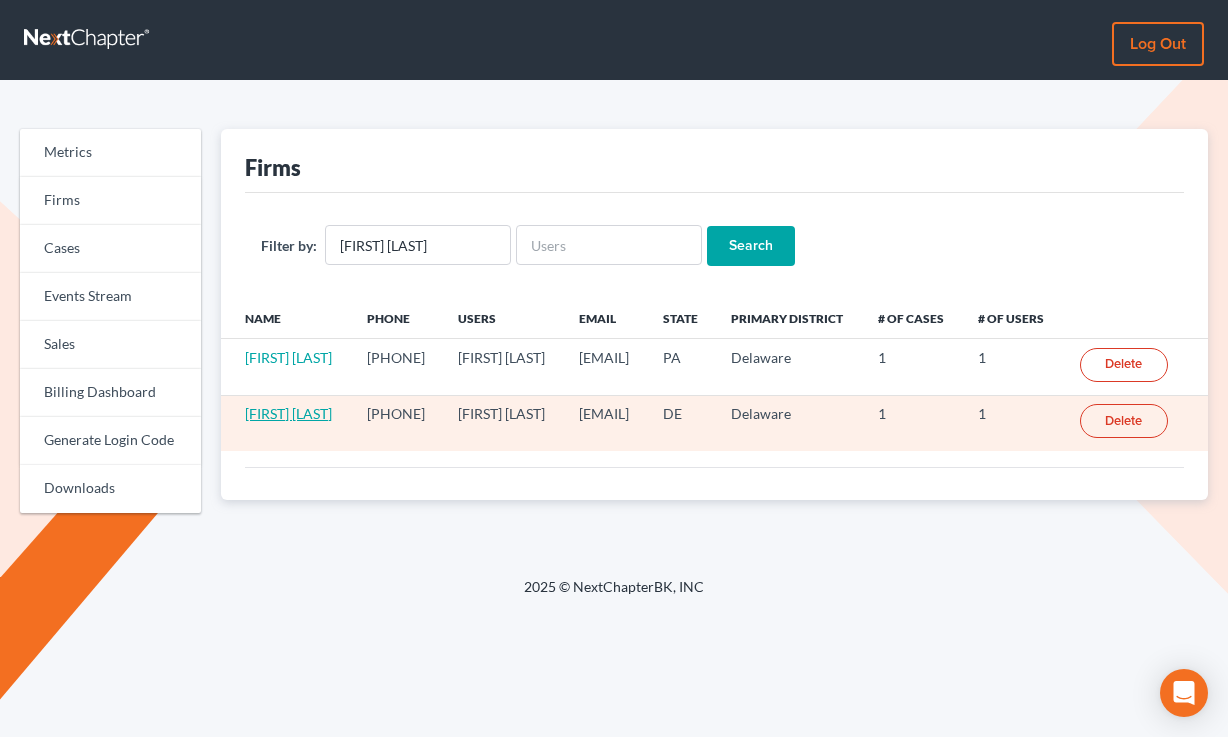 click on "[FIRST] [LAST]" at bounding box center [288, 413] 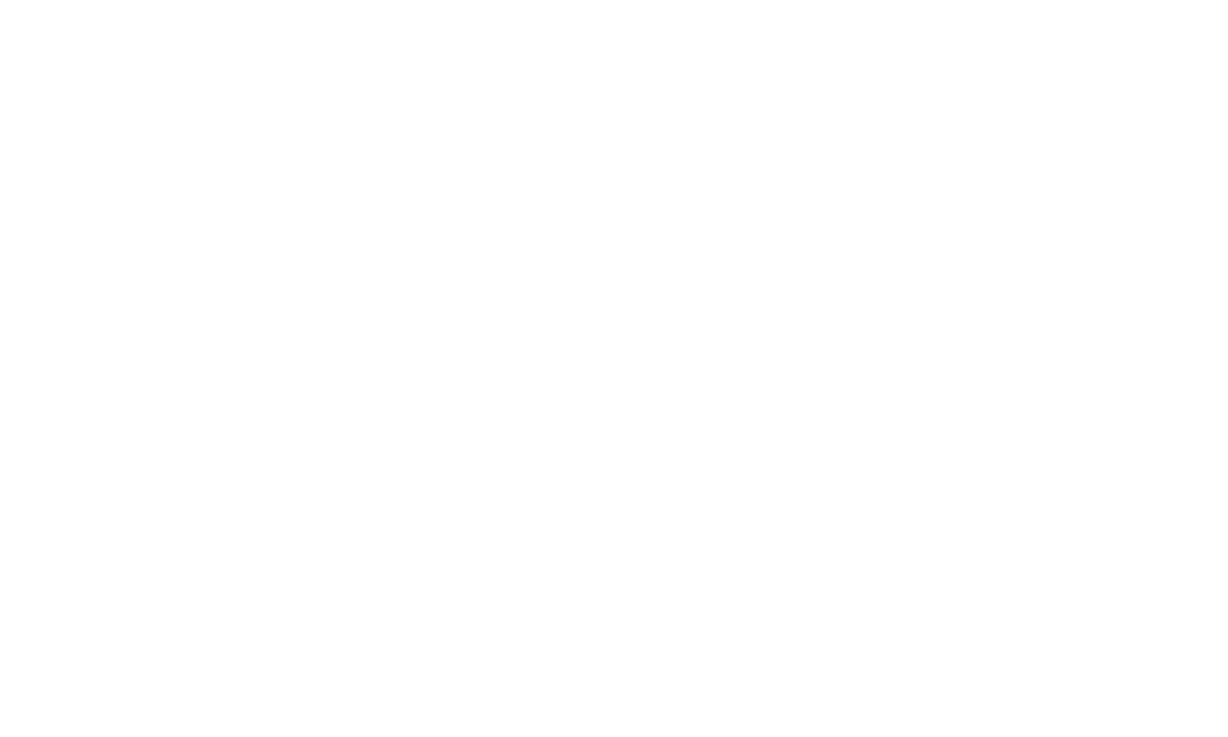 scroll, scrollTop: 0, scrollLeft: 0, axis: both 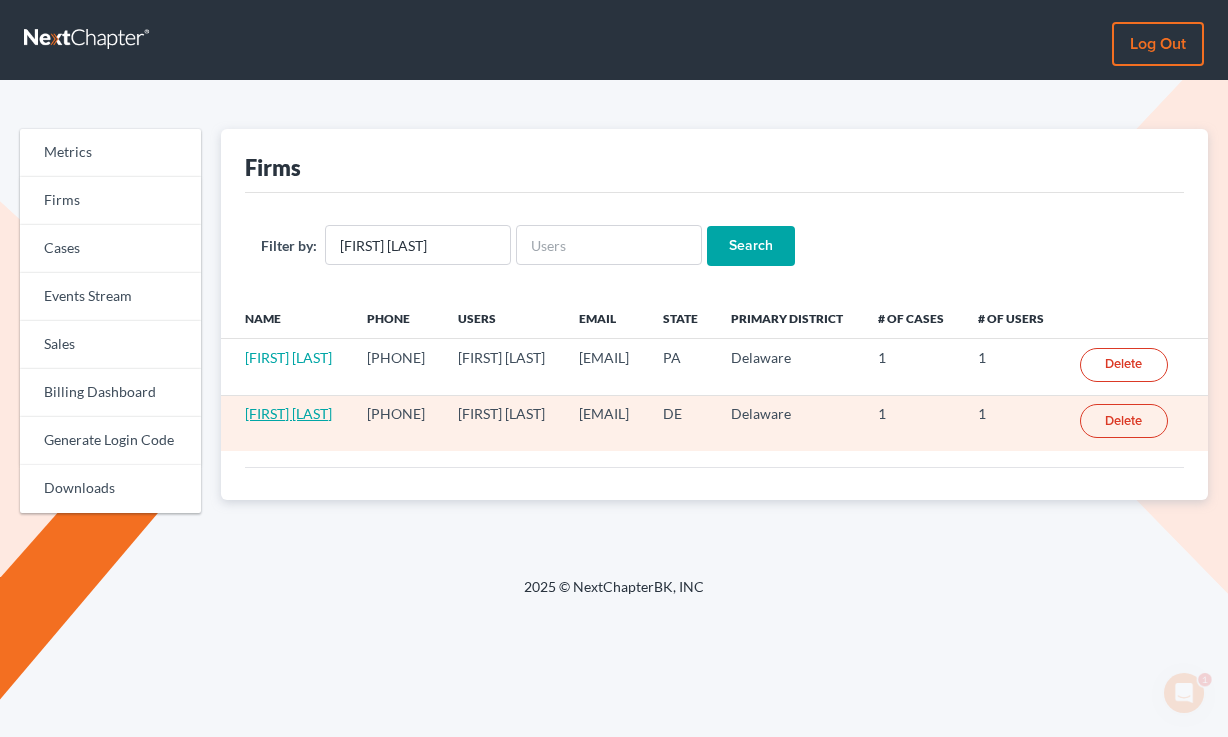 click on "[FIRST] [LAST]" at bounding box center (288, 413) 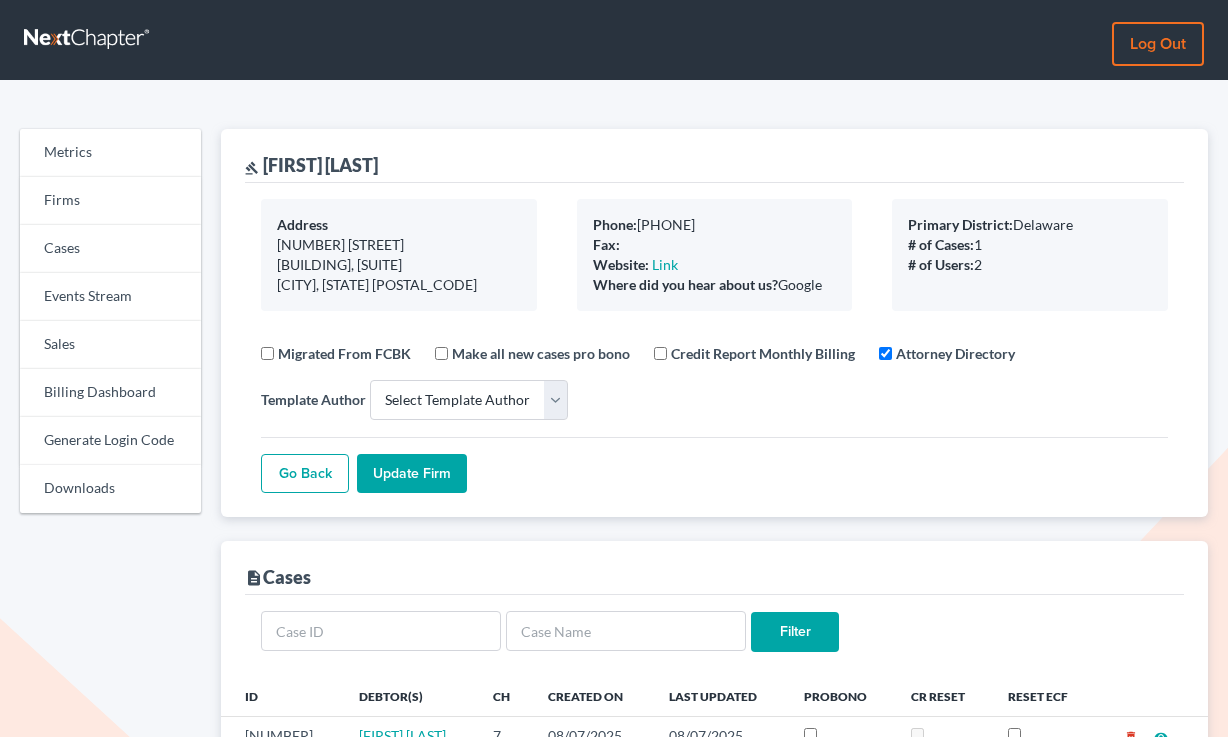 select 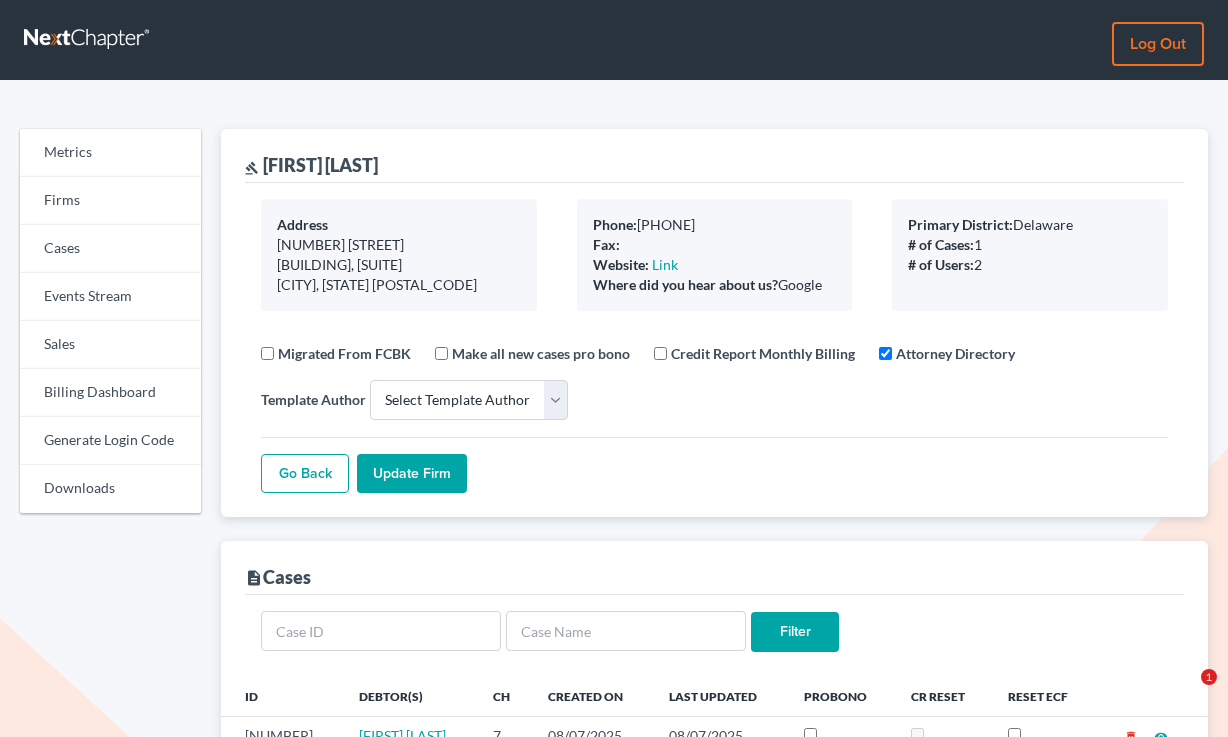 scroll, scrollTop: 382, scrollLeft: 0, axis: vertical 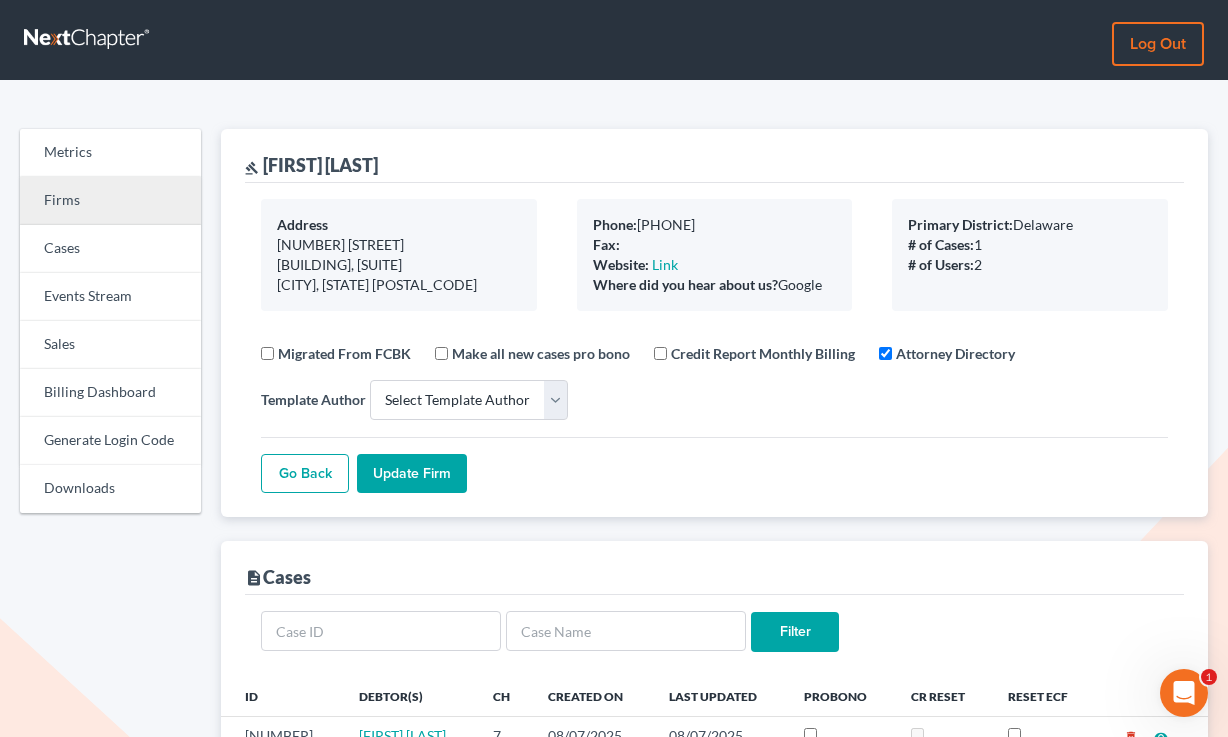 click on "Firms" at bounding box center (110, 201) 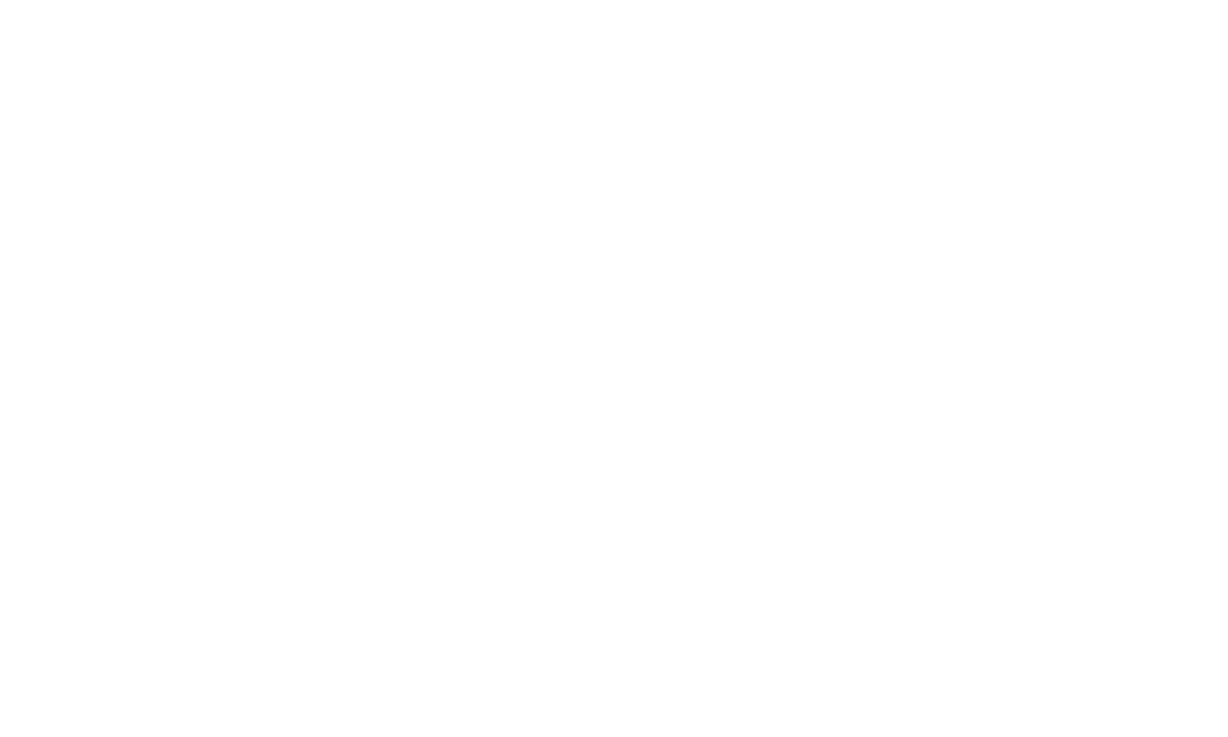scroll, scrollTop: 0, scrollLeft: 0, axis: both 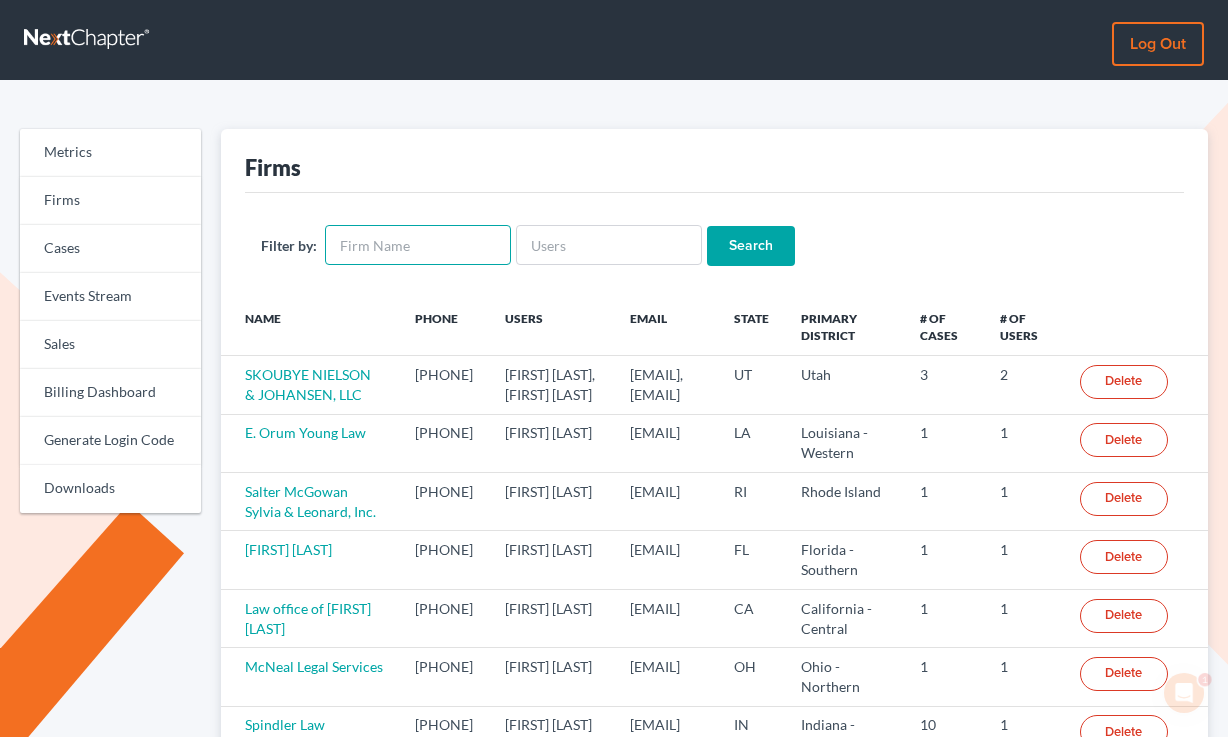 click at bounding box center (418, 245) 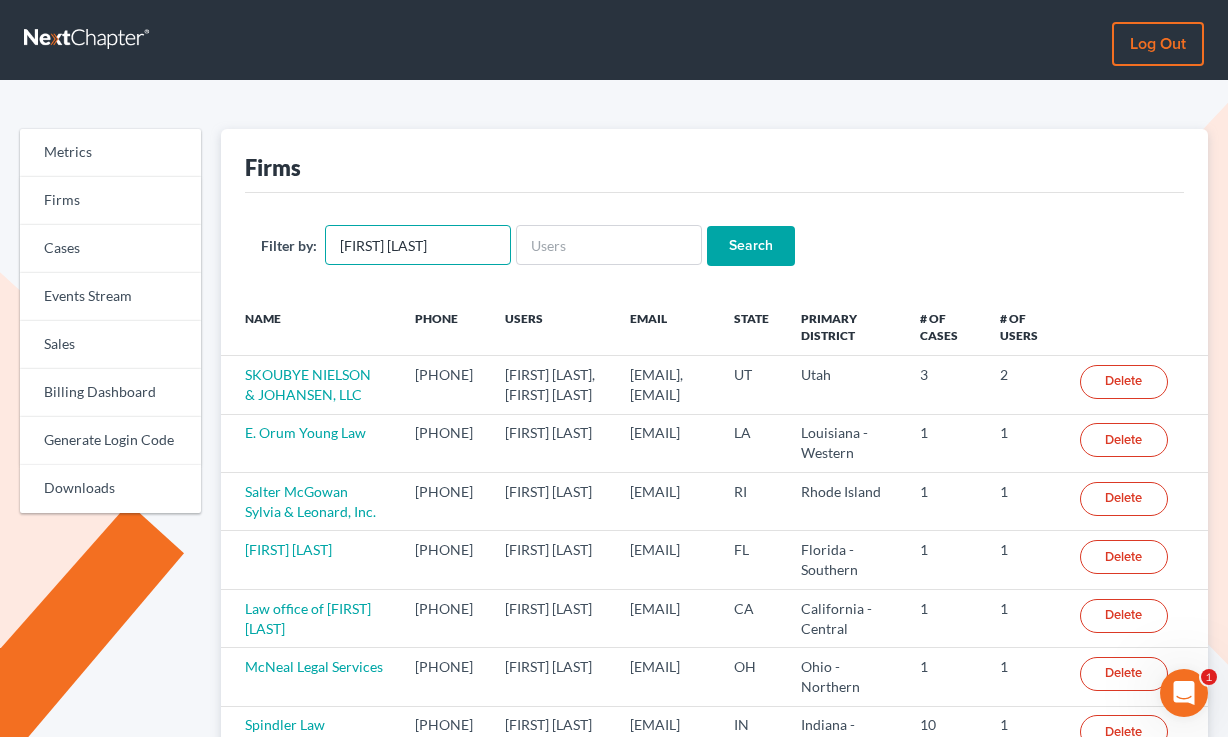 type on "[FIRST] [LAST]" 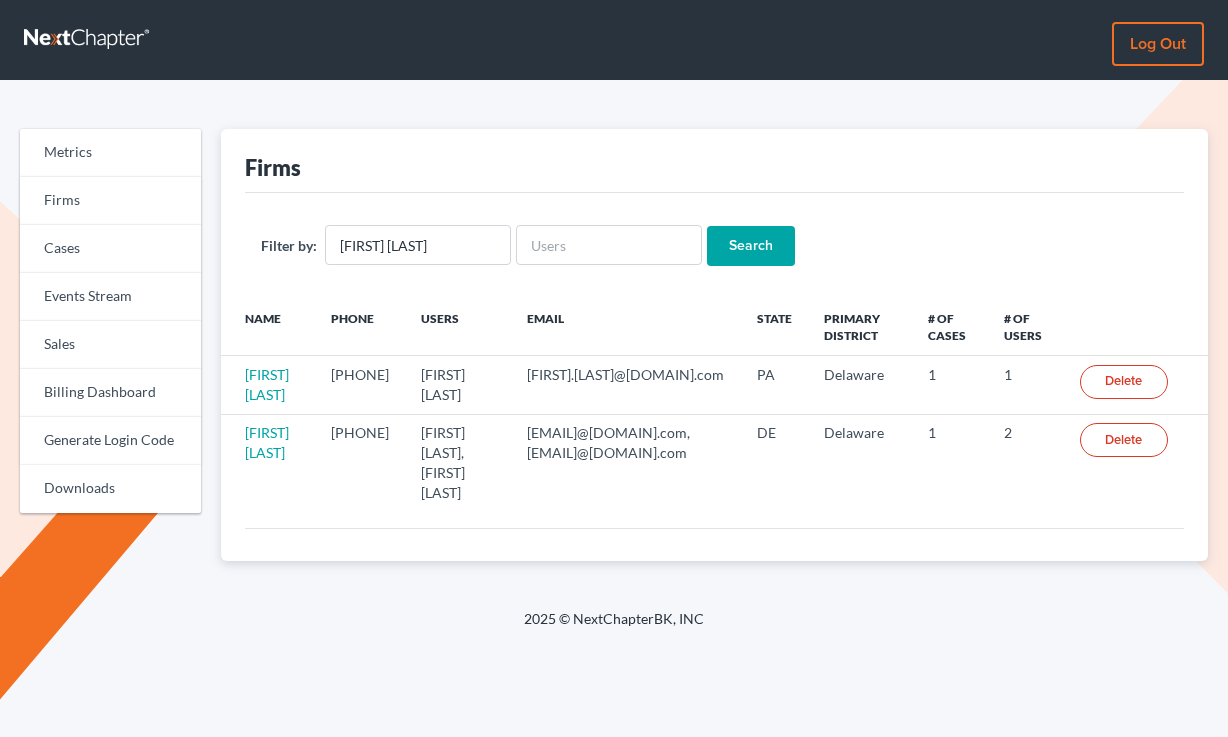 scroll, scrollTop: 0, scrollLeft: 0, axis: both 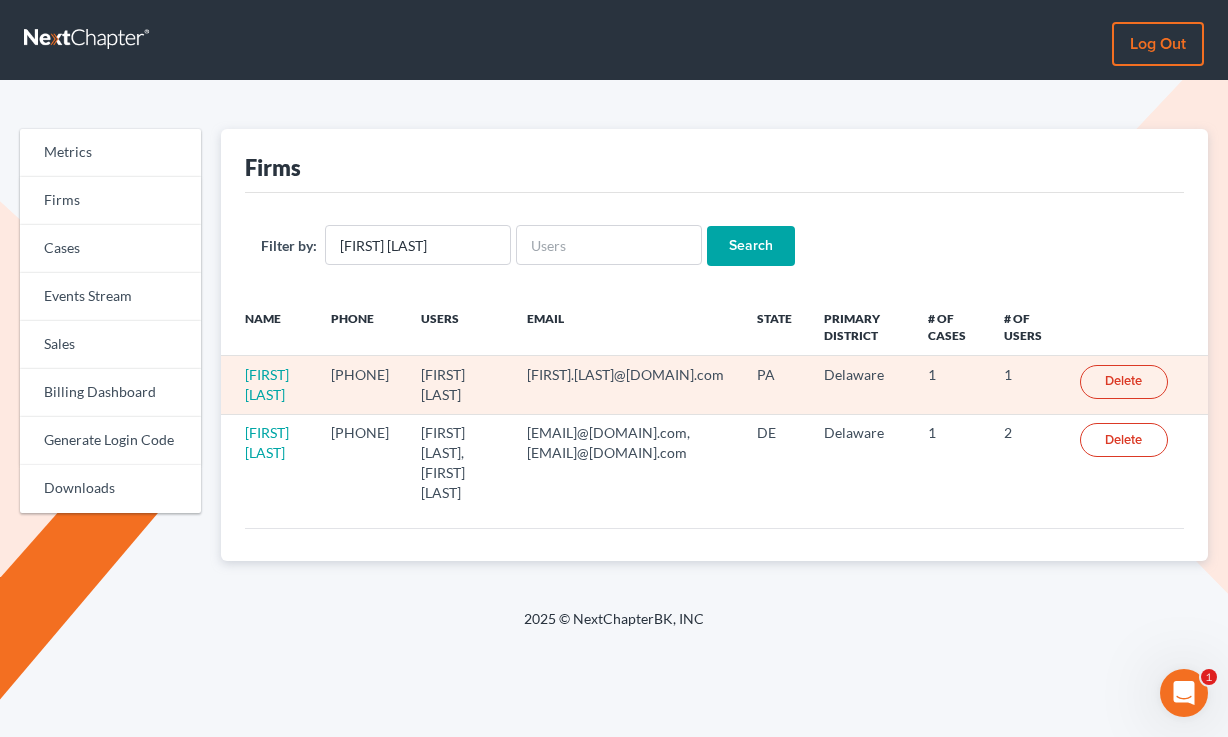 click on "[FIRST].[LAST]@[DOMAIN].com" at bounding box center (626, 385) 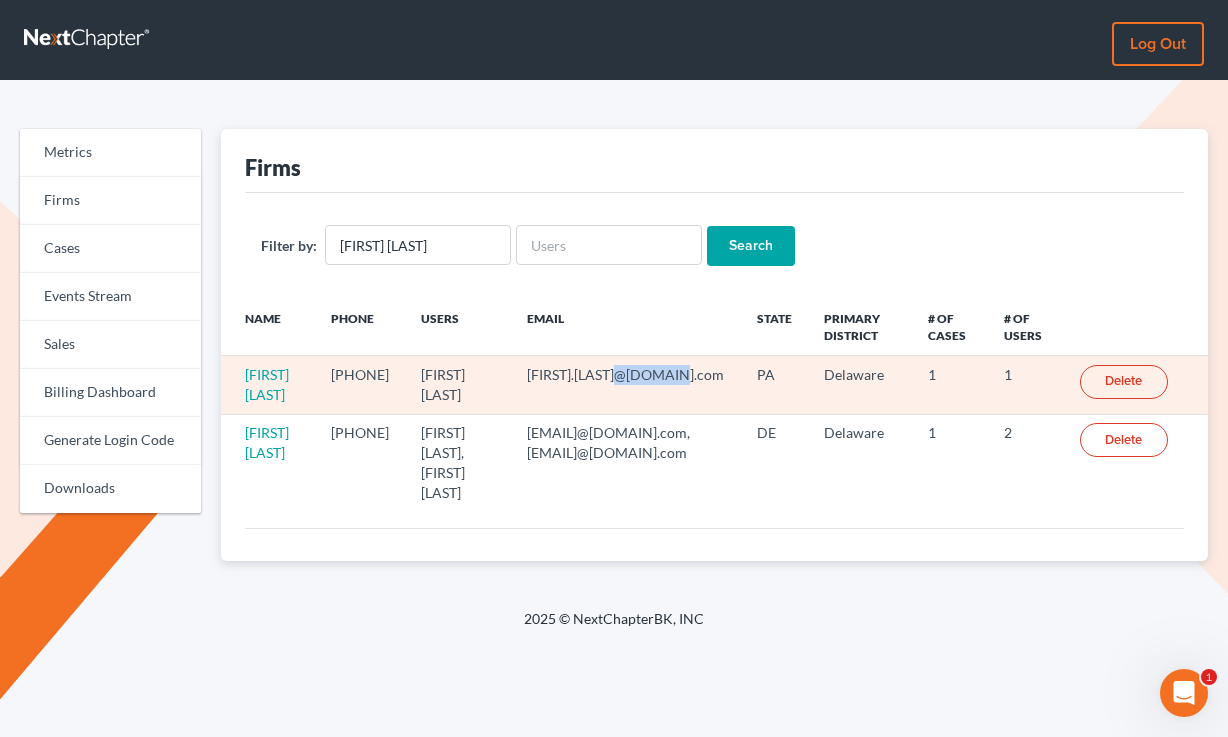 click on "[FIRST].[LAST]@[DOMAIN].com" at bounding box center [626, 385] 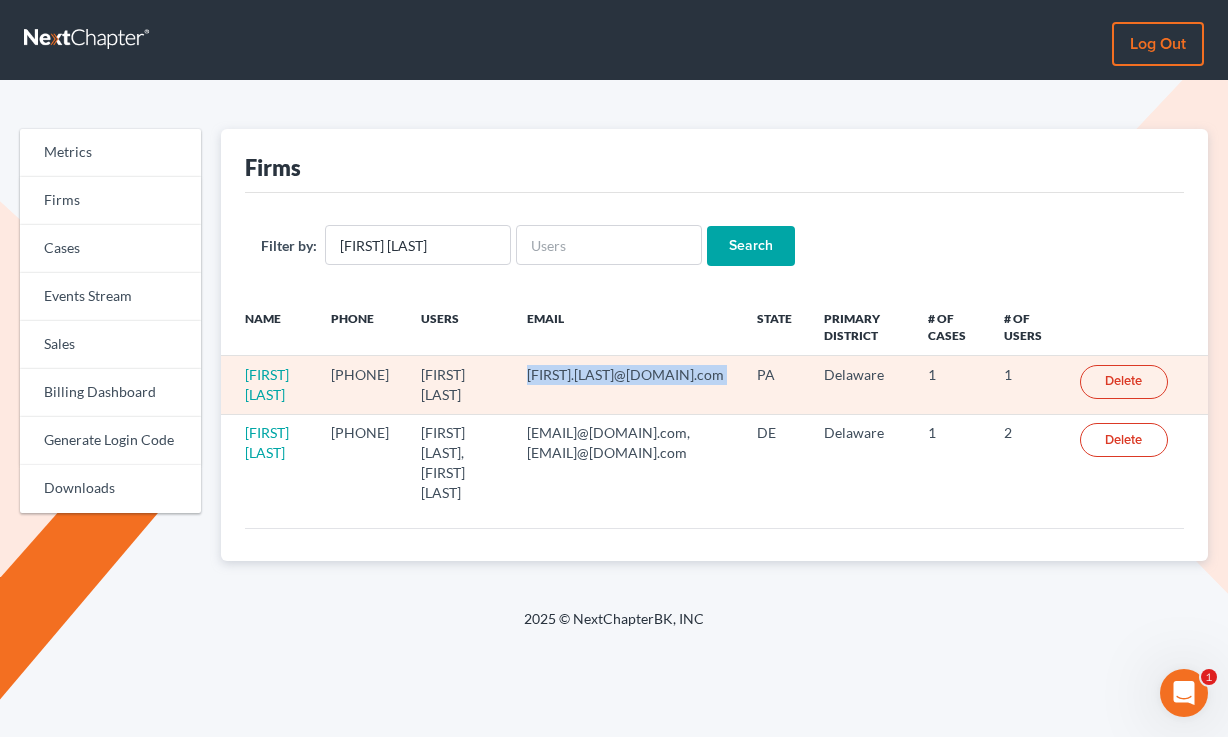 click on "[FIRST].[LAST]@[DOMAIN].com" at bounding box center [626, 385] 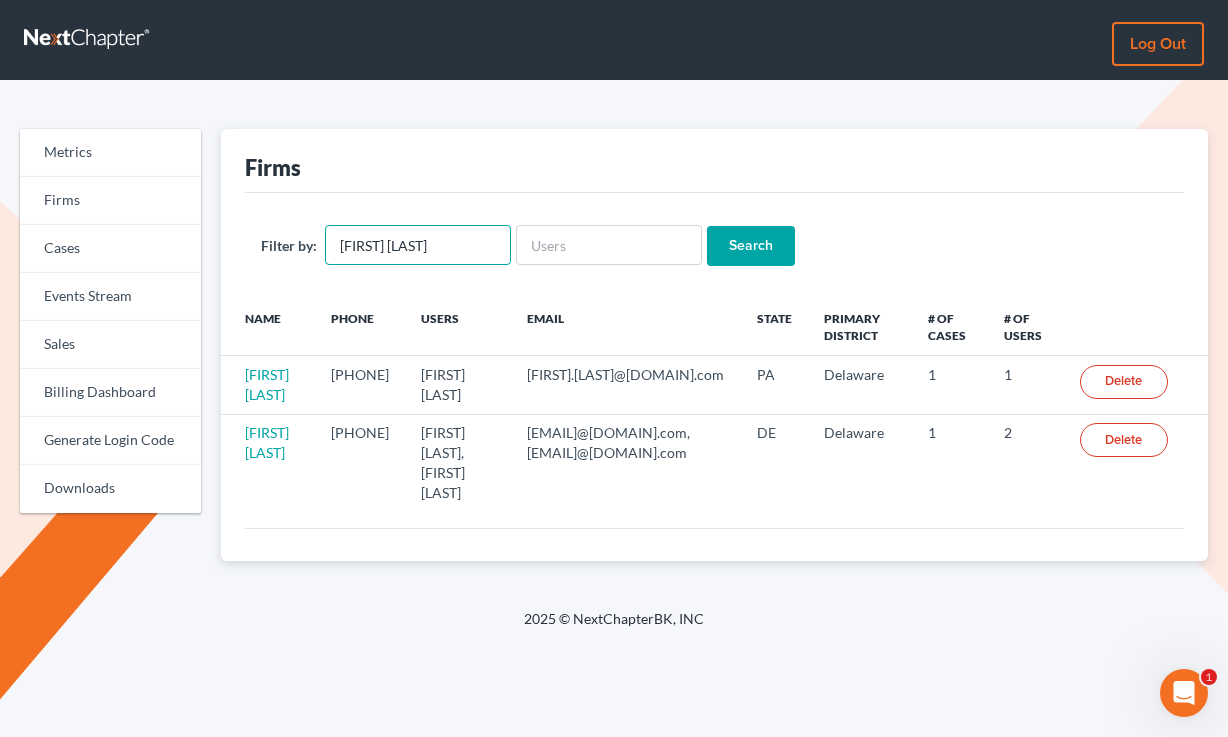 click on "[FIRST] [LAST]" at bounding box center [418, 245] 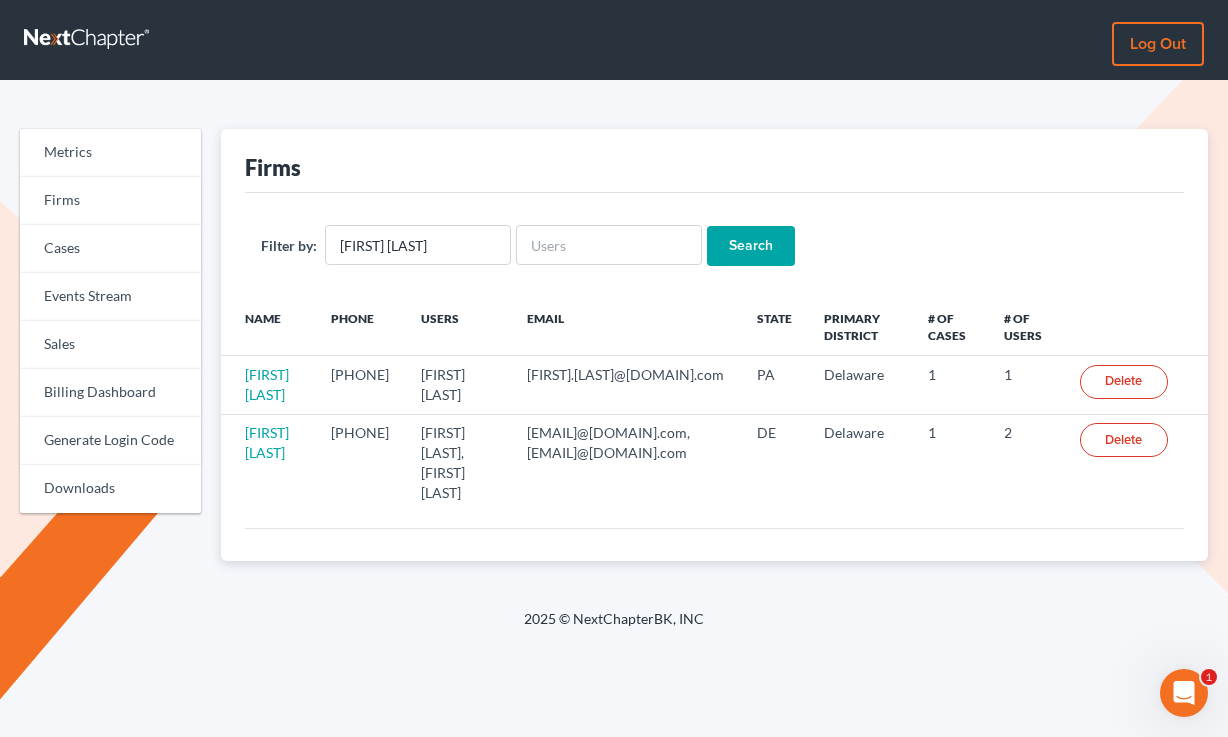click on "Search" at bounding box center (751, 246) 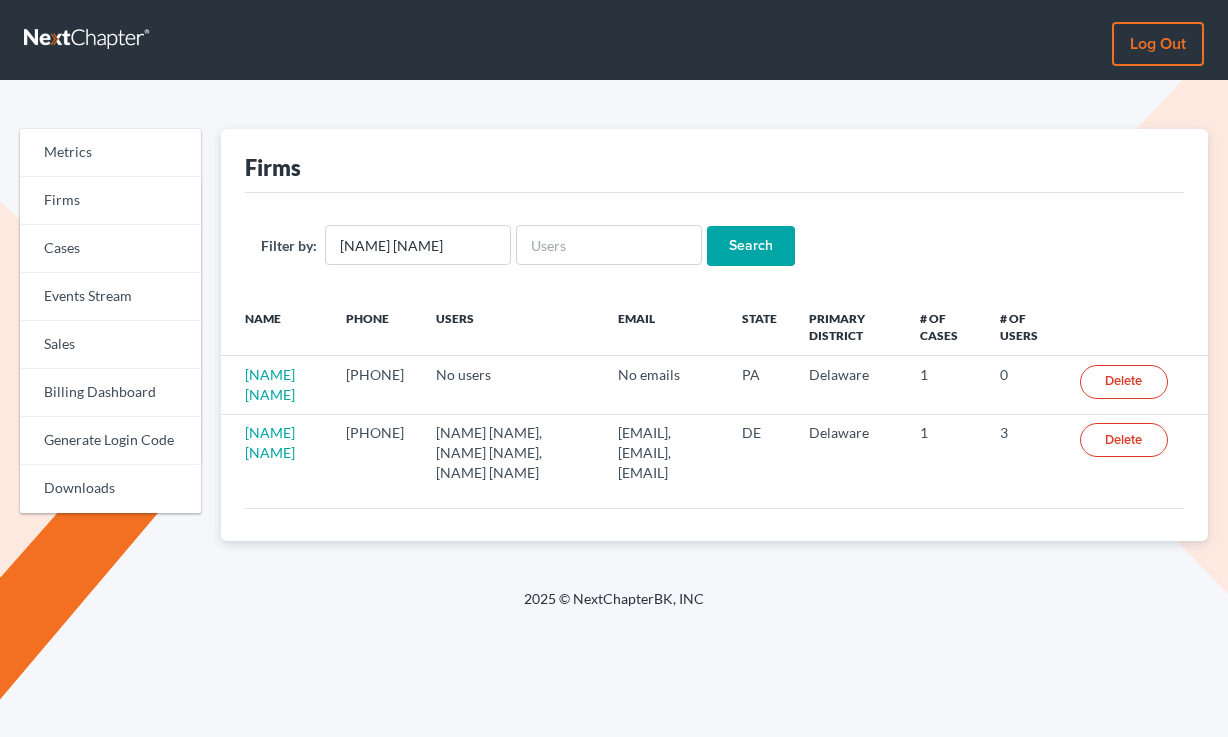 scroll, scrollTop: 0, scrollLeft: 0, axis: both 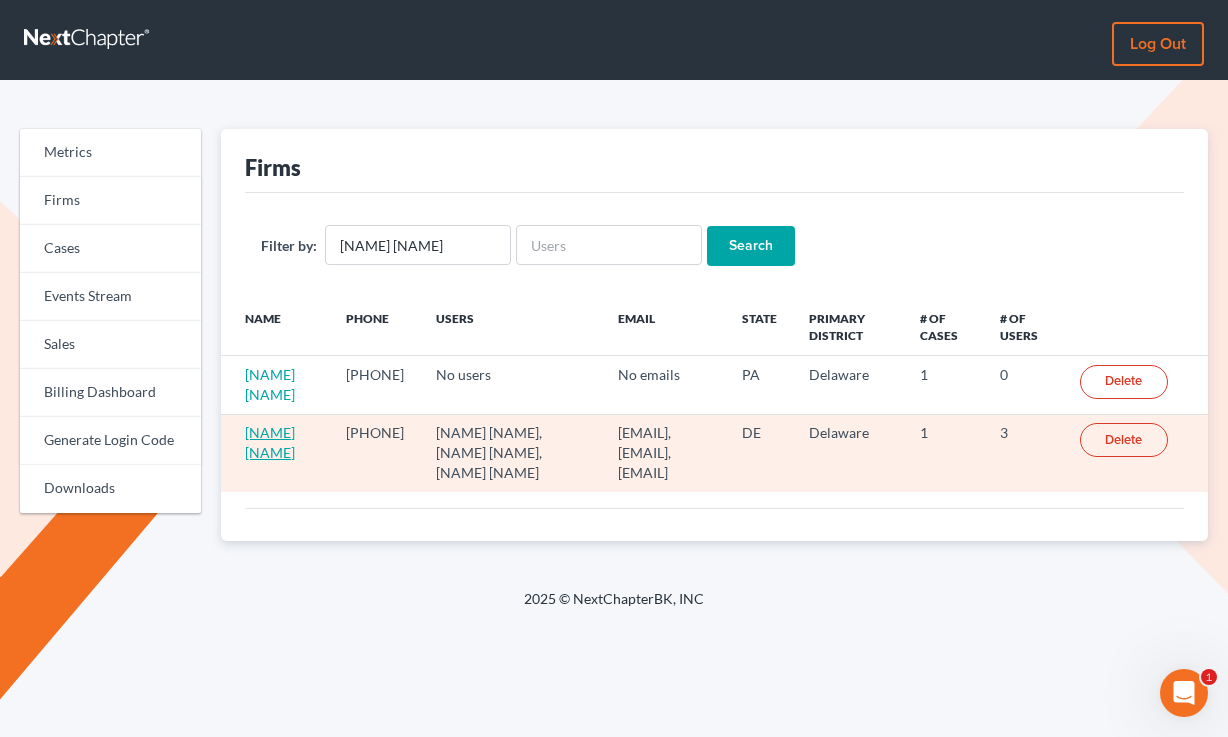 click on "[NAME] [NAME]" at bounding box center (270, 442) 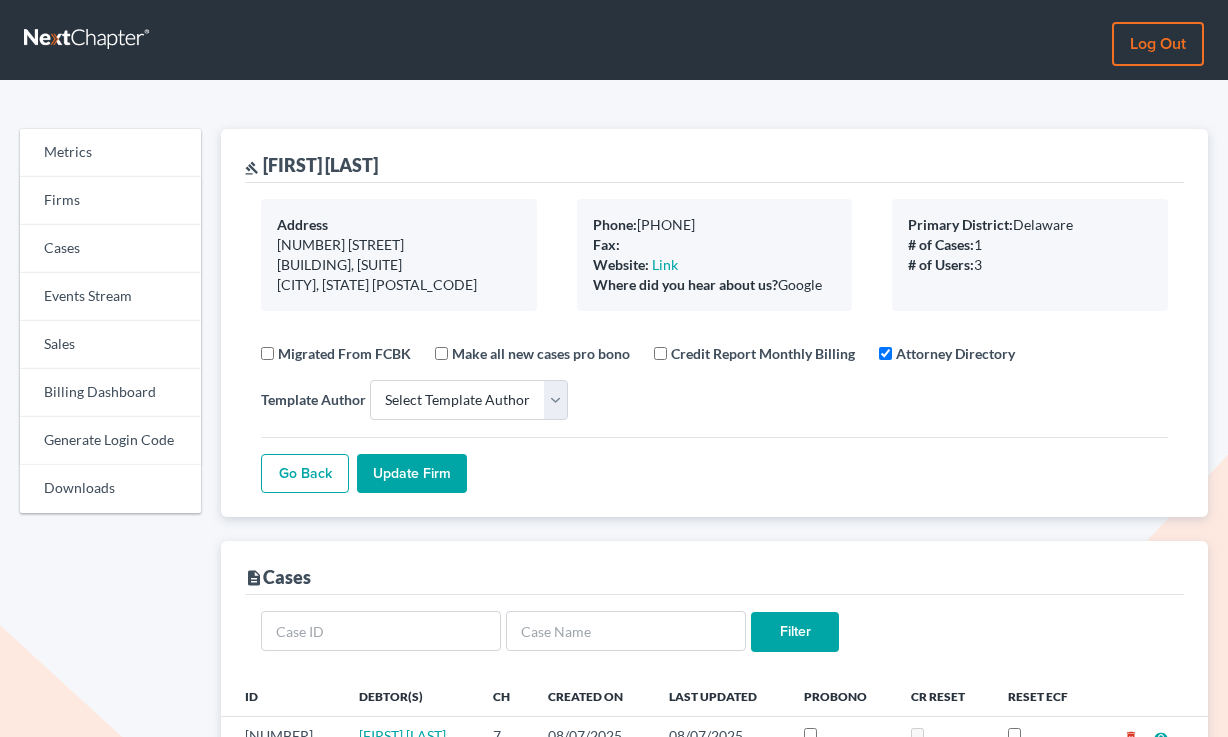 select 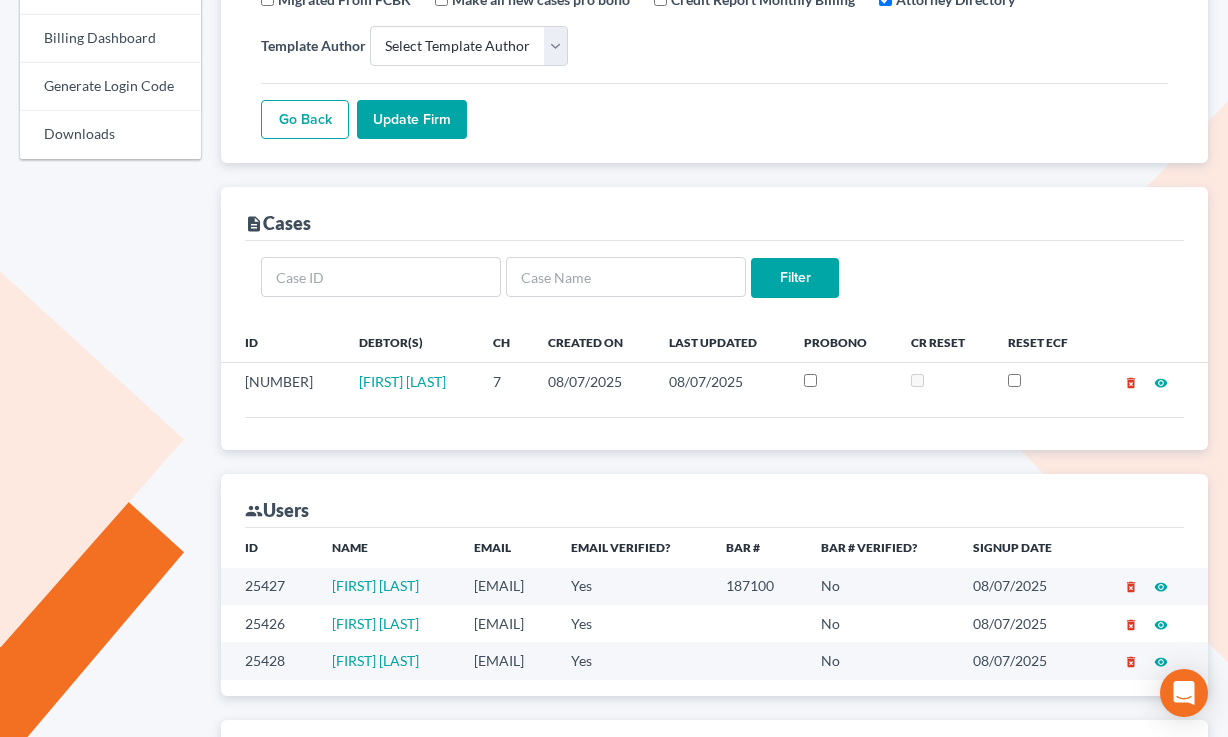 scroll, scrollTop: 455, scrollLeft: 0, axis: vertical 